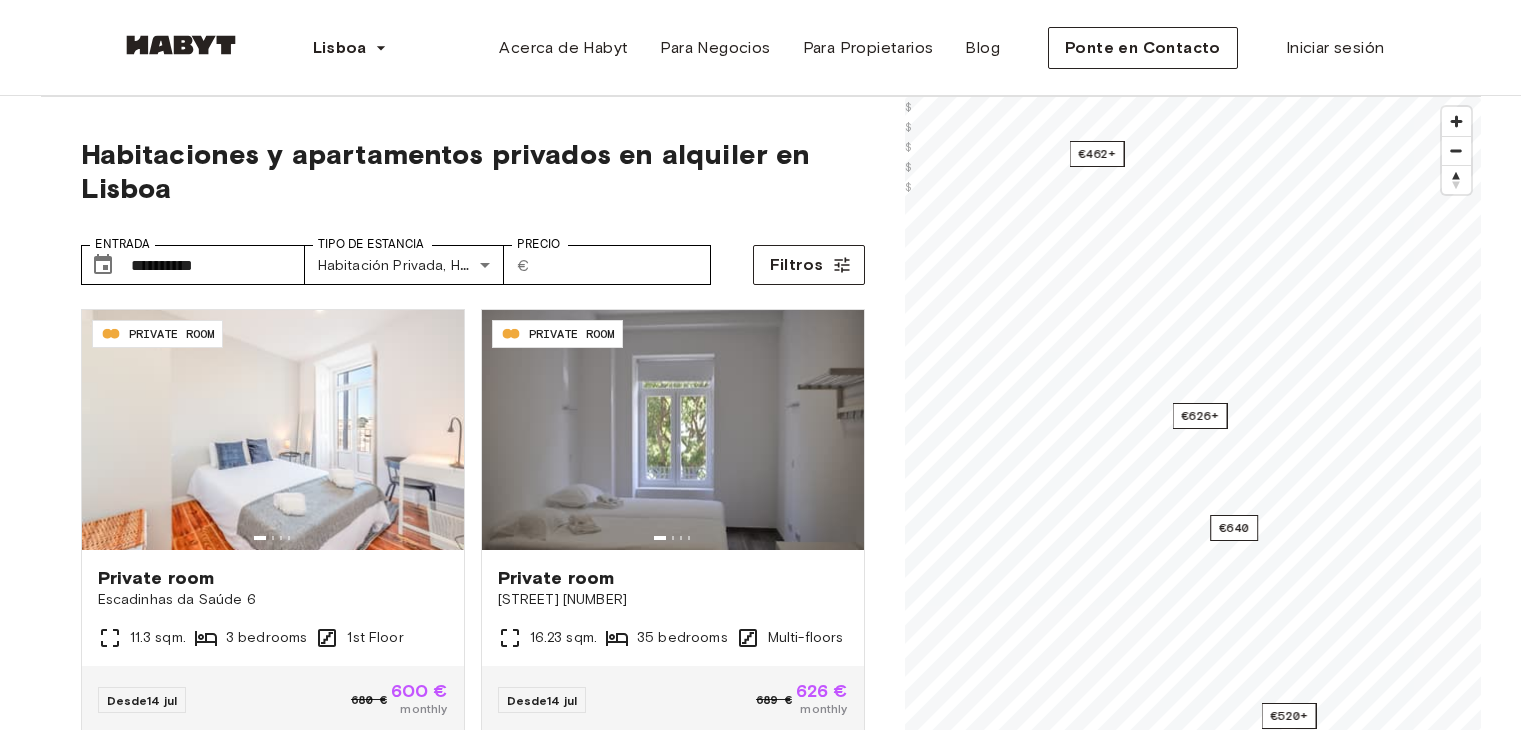 scroll, scrollTop: 0, scrollLeft: 0, axis: both 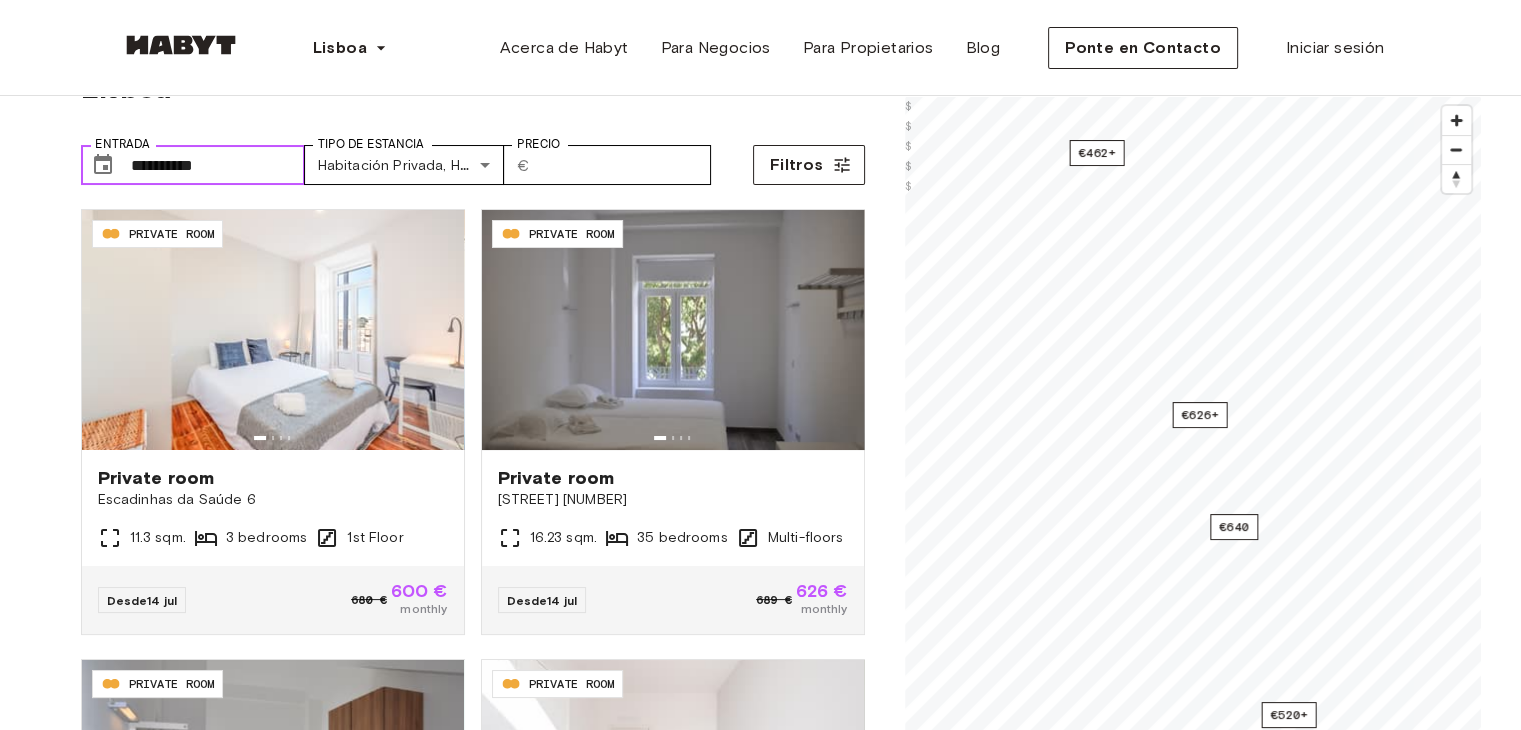 click on "**********" at bounding box center (218, 165) 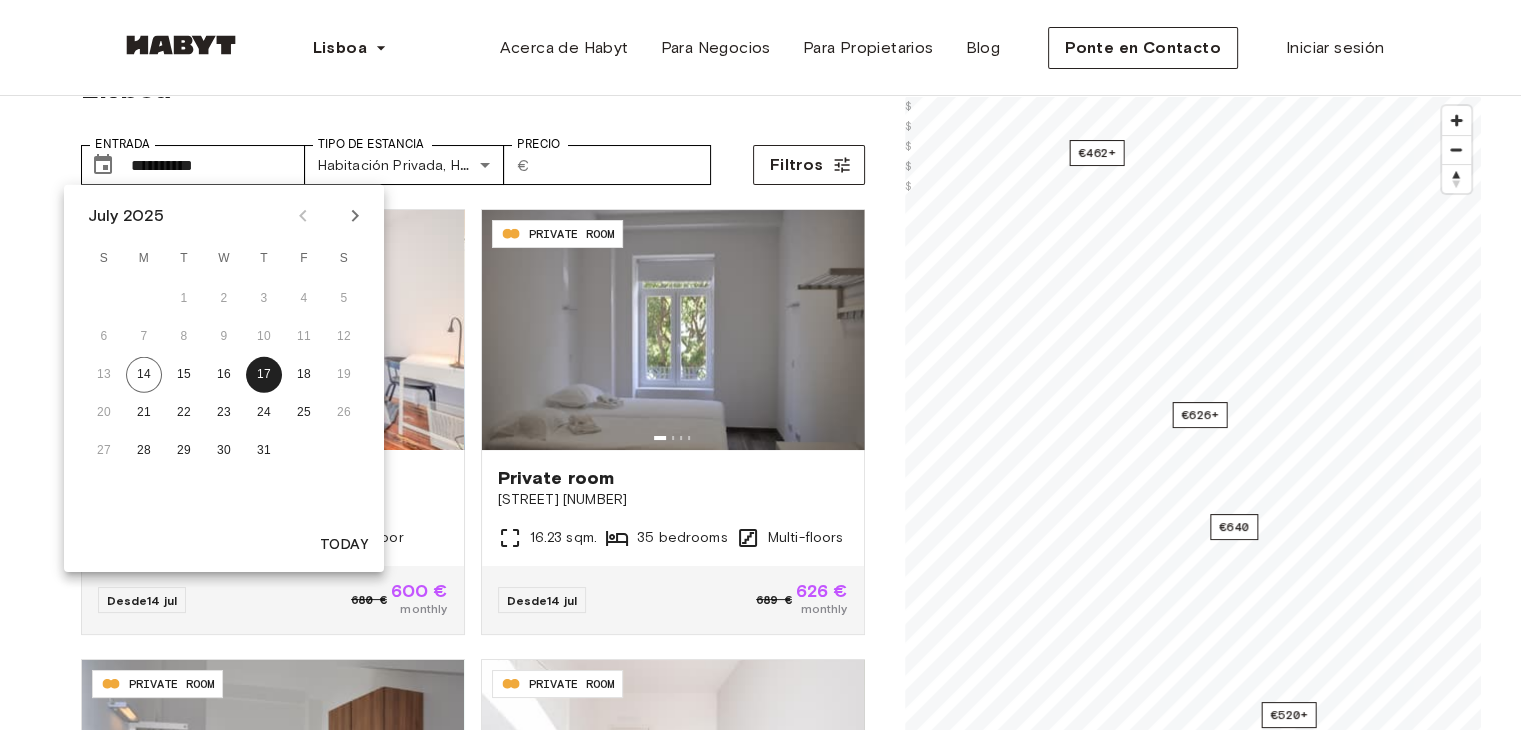 click 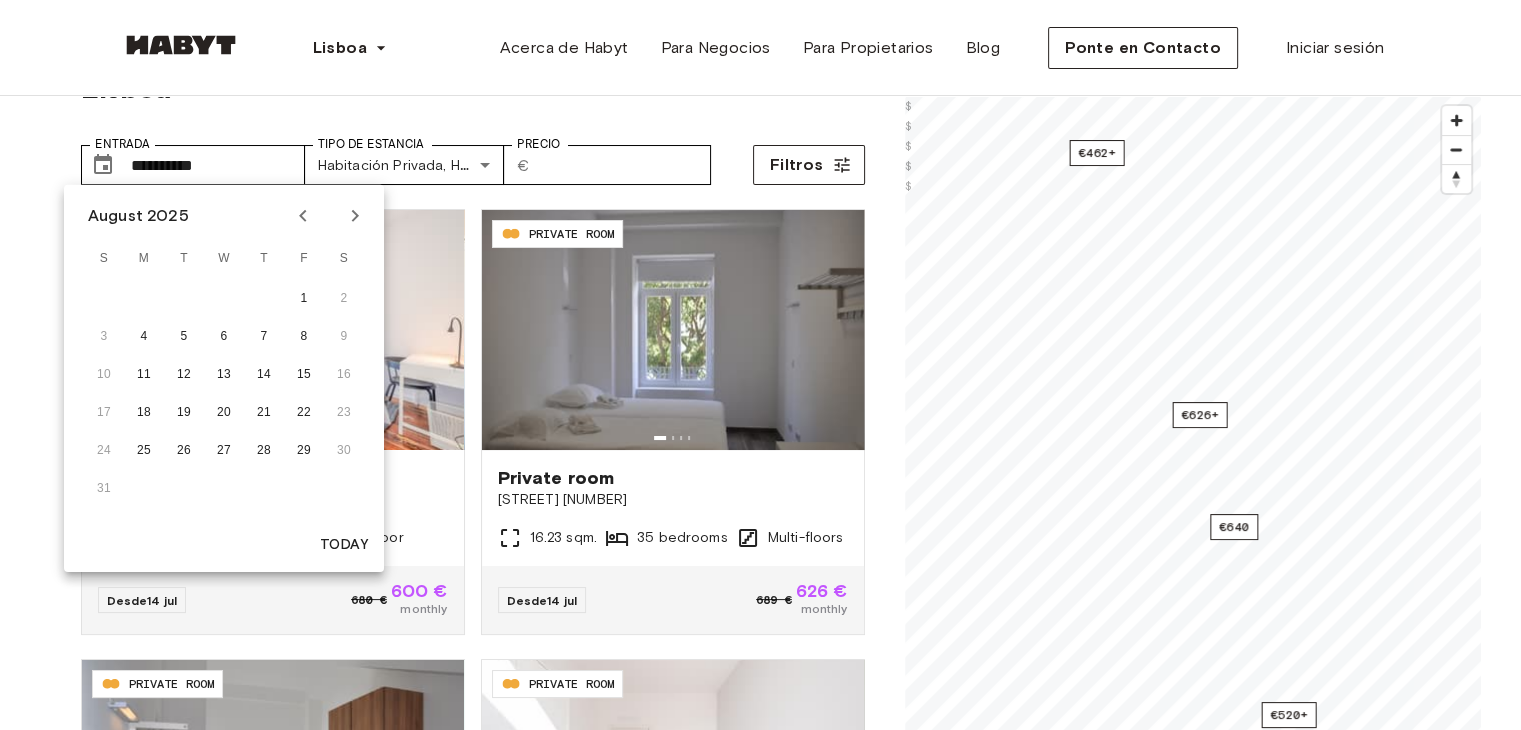 click 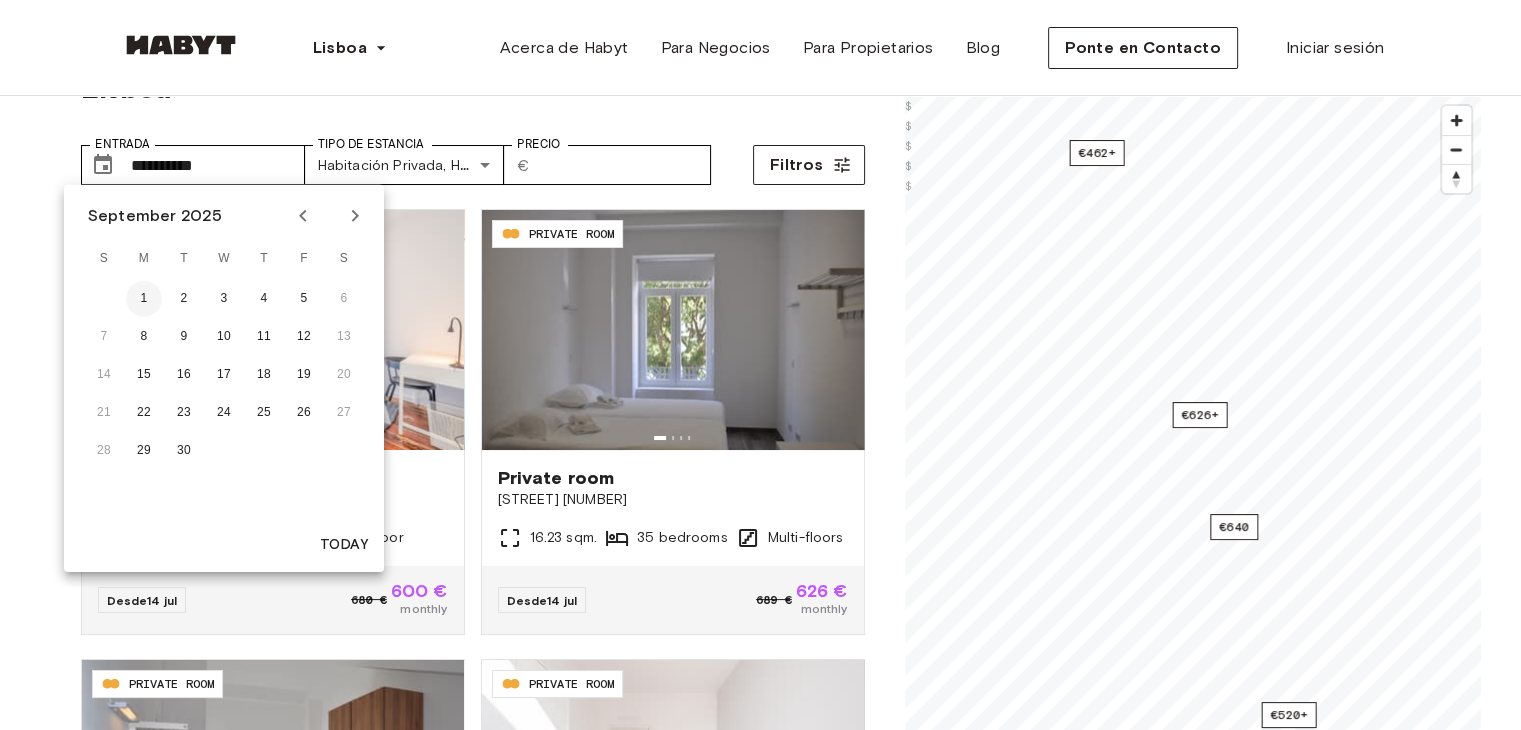 click on "1" at bounding box center [144, 299] 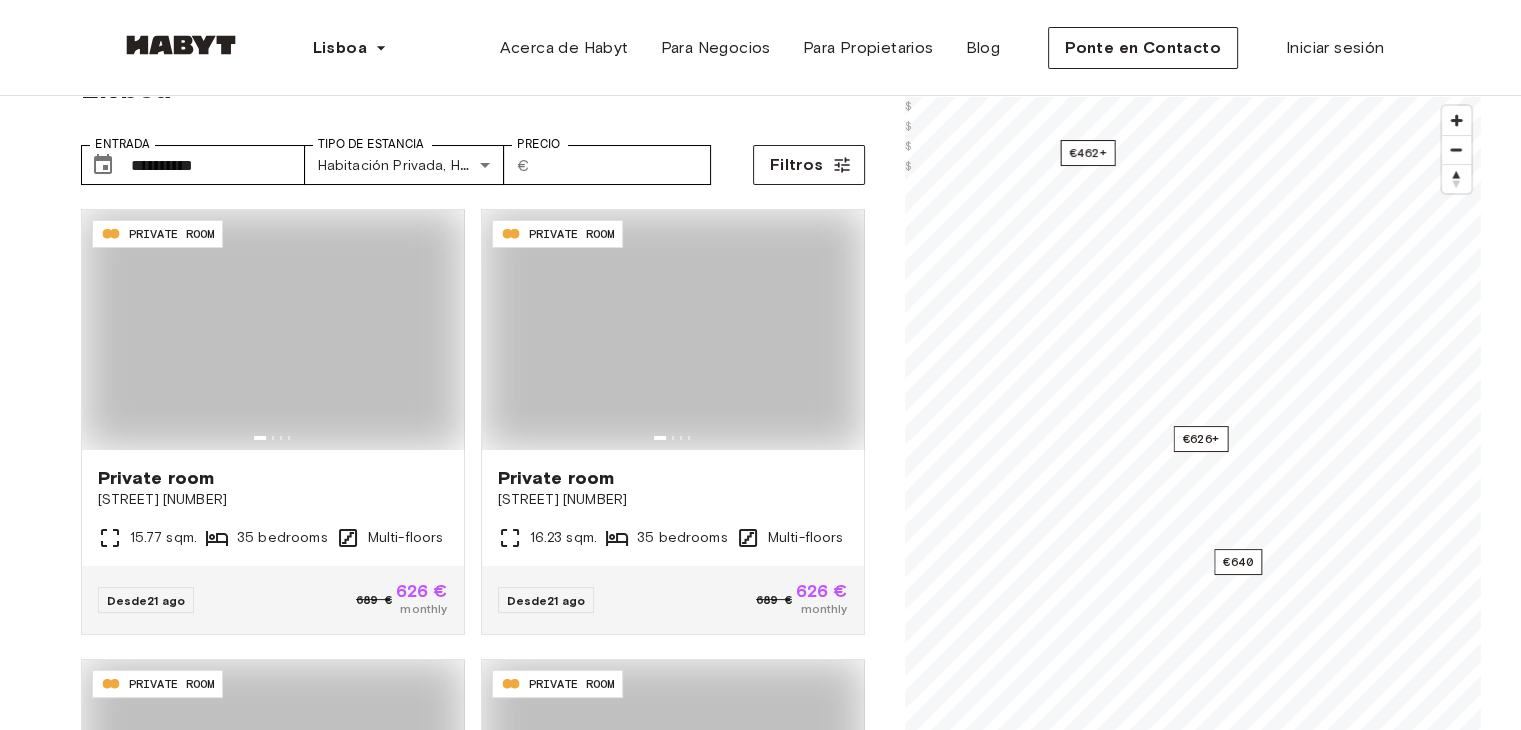 type on "**********" 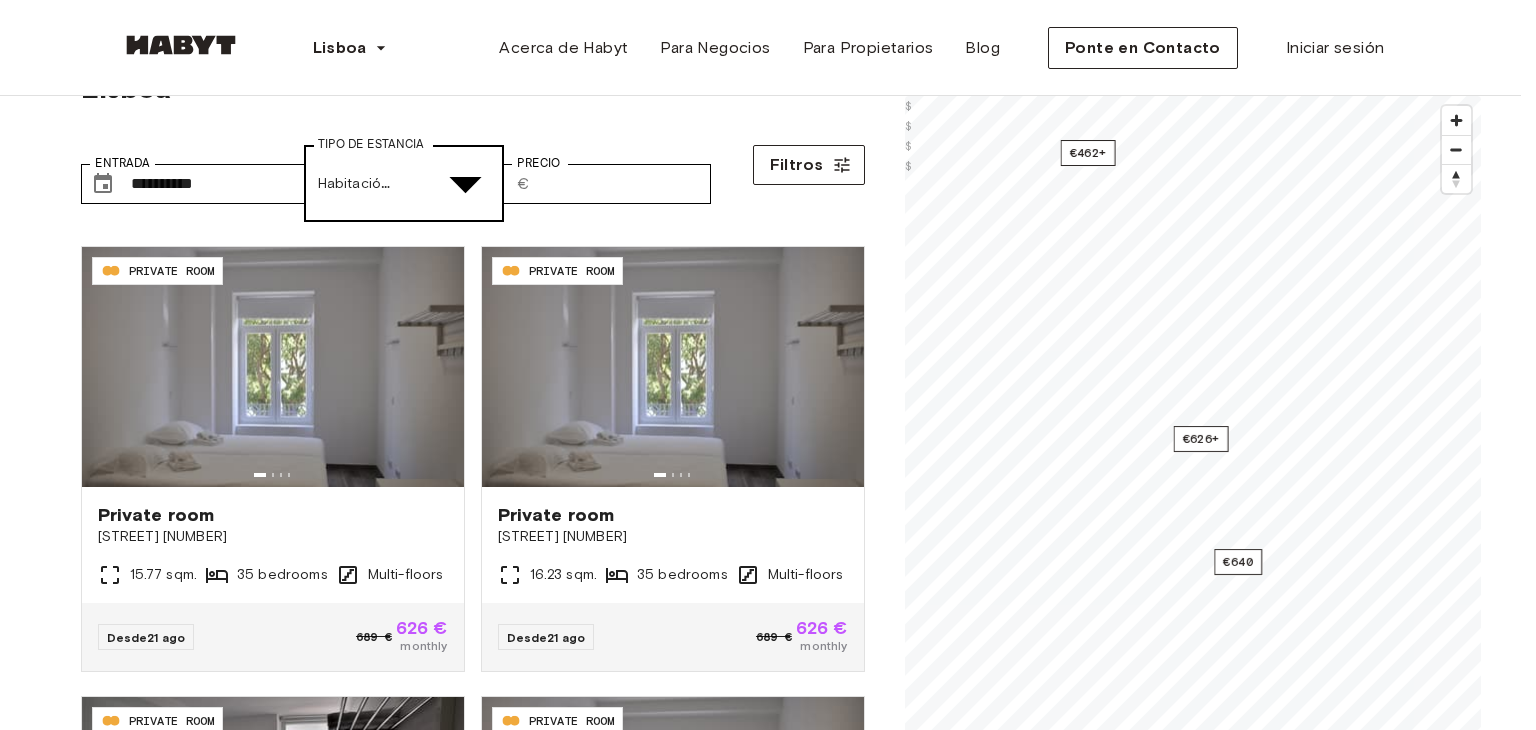 click on "**********" at bounding box center [768, 2547] 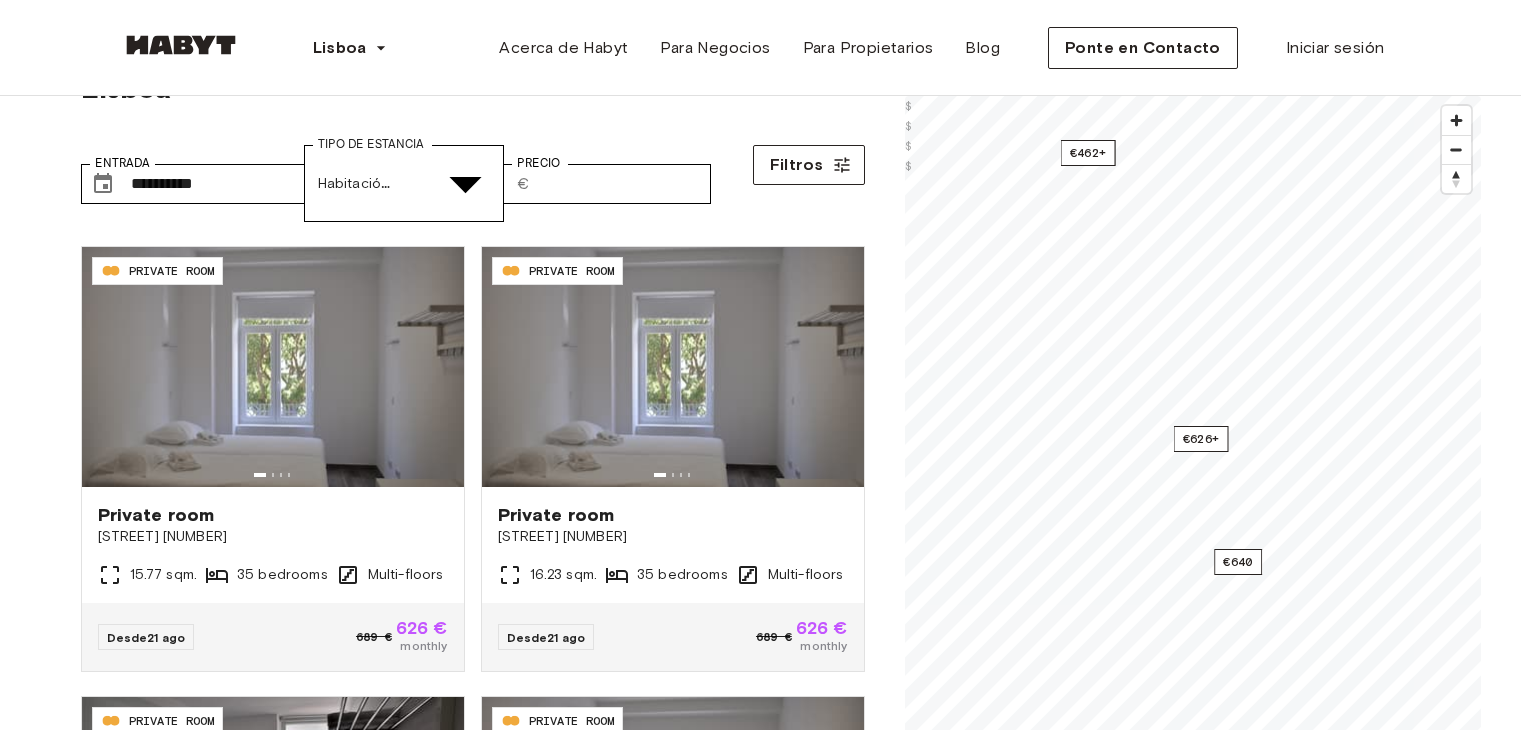 click at bounding box center [52, 4961] 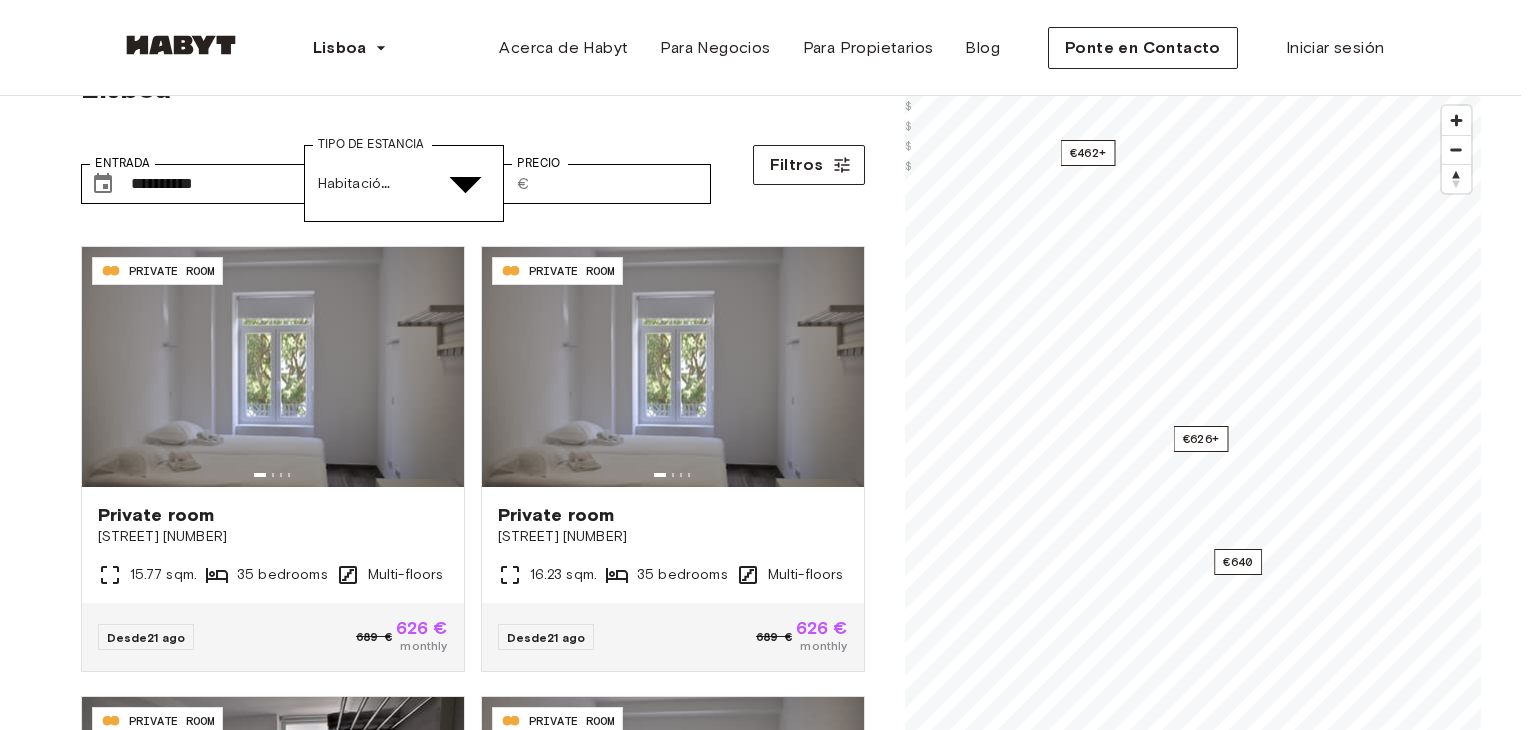 click at bounding box center [760, 4822] 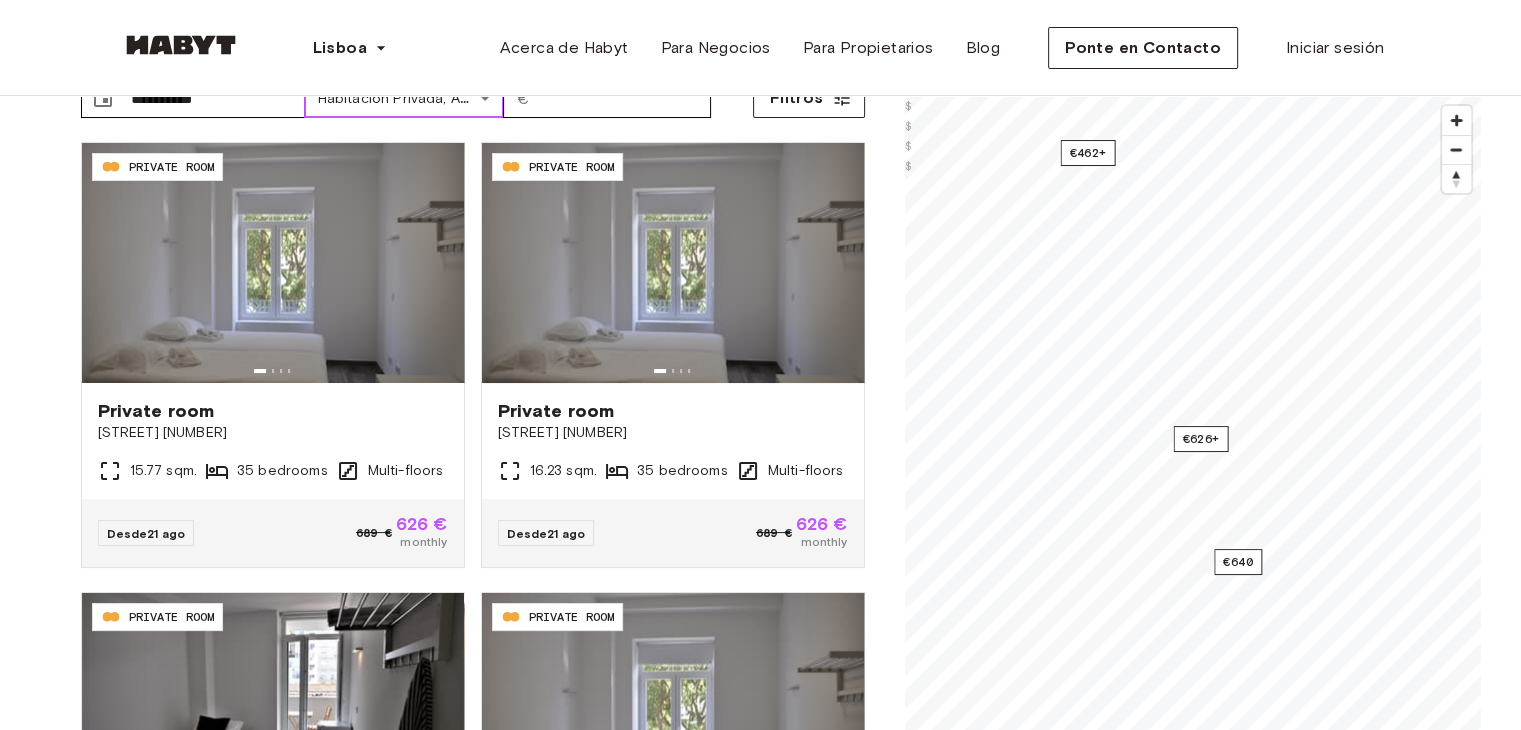 scroll, scrollTop: 200, scrollLeft: 0, axis: vertical 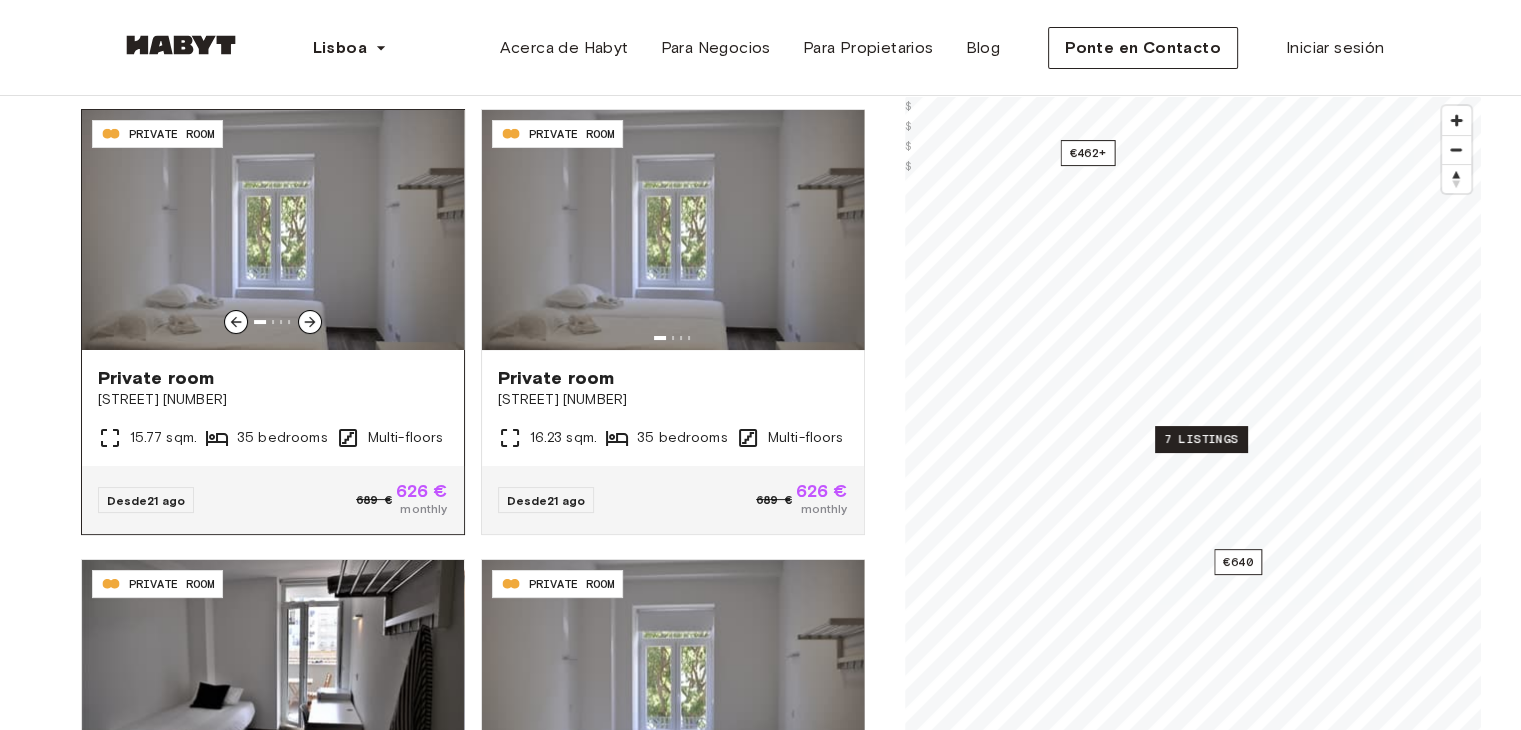 click on "Private room" at bounding box center (273, 378) 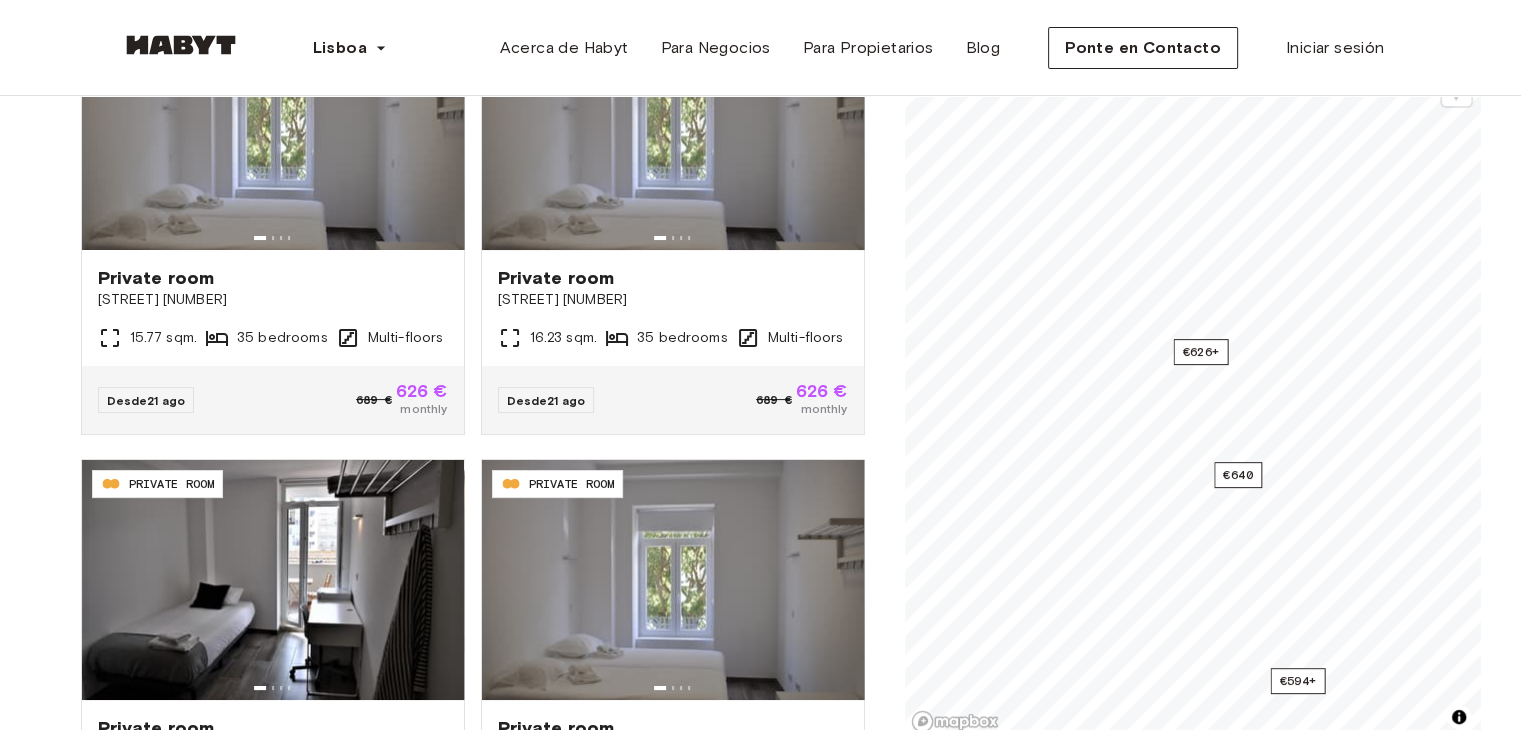 scroll, scrollTop: 500, scrollLeft: 0, axis: vertical 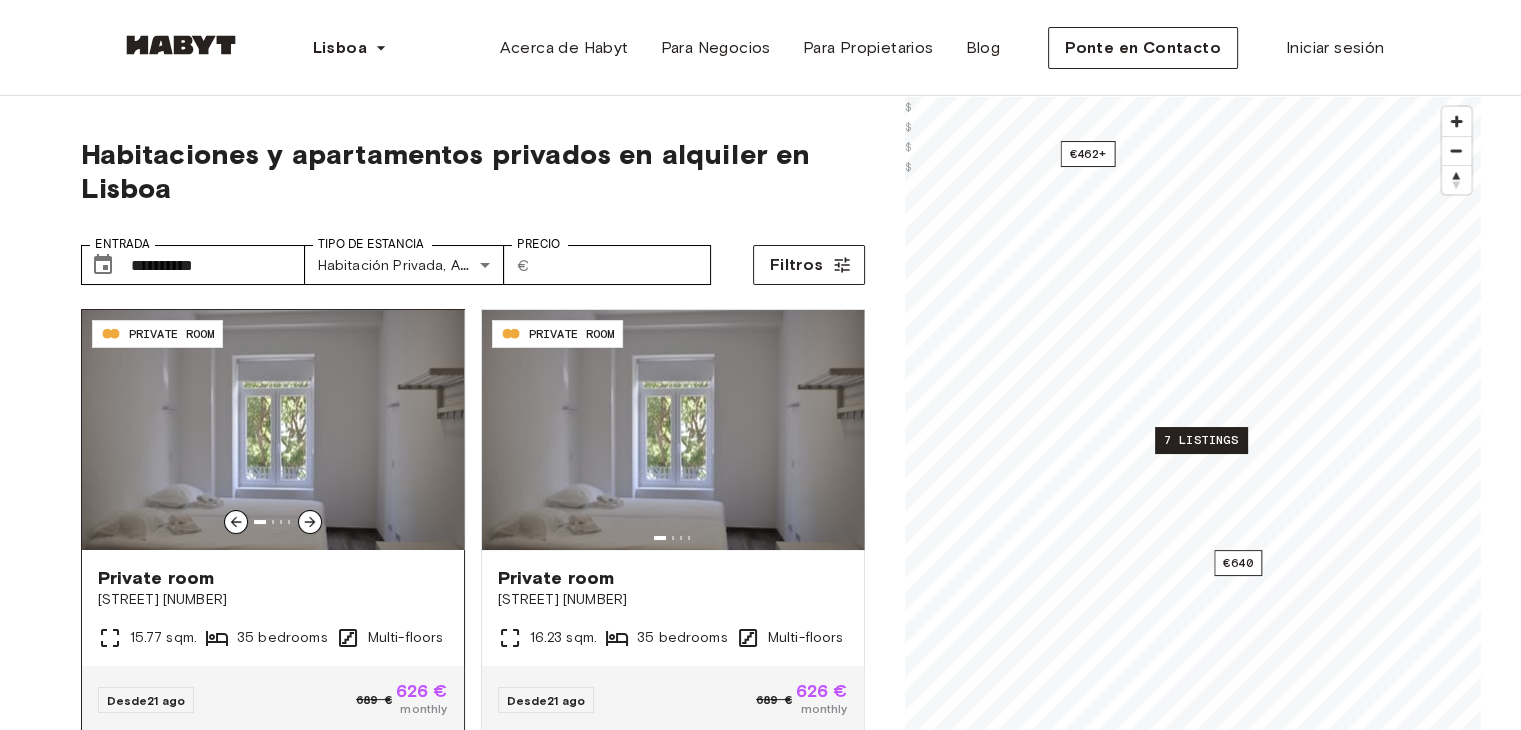 click 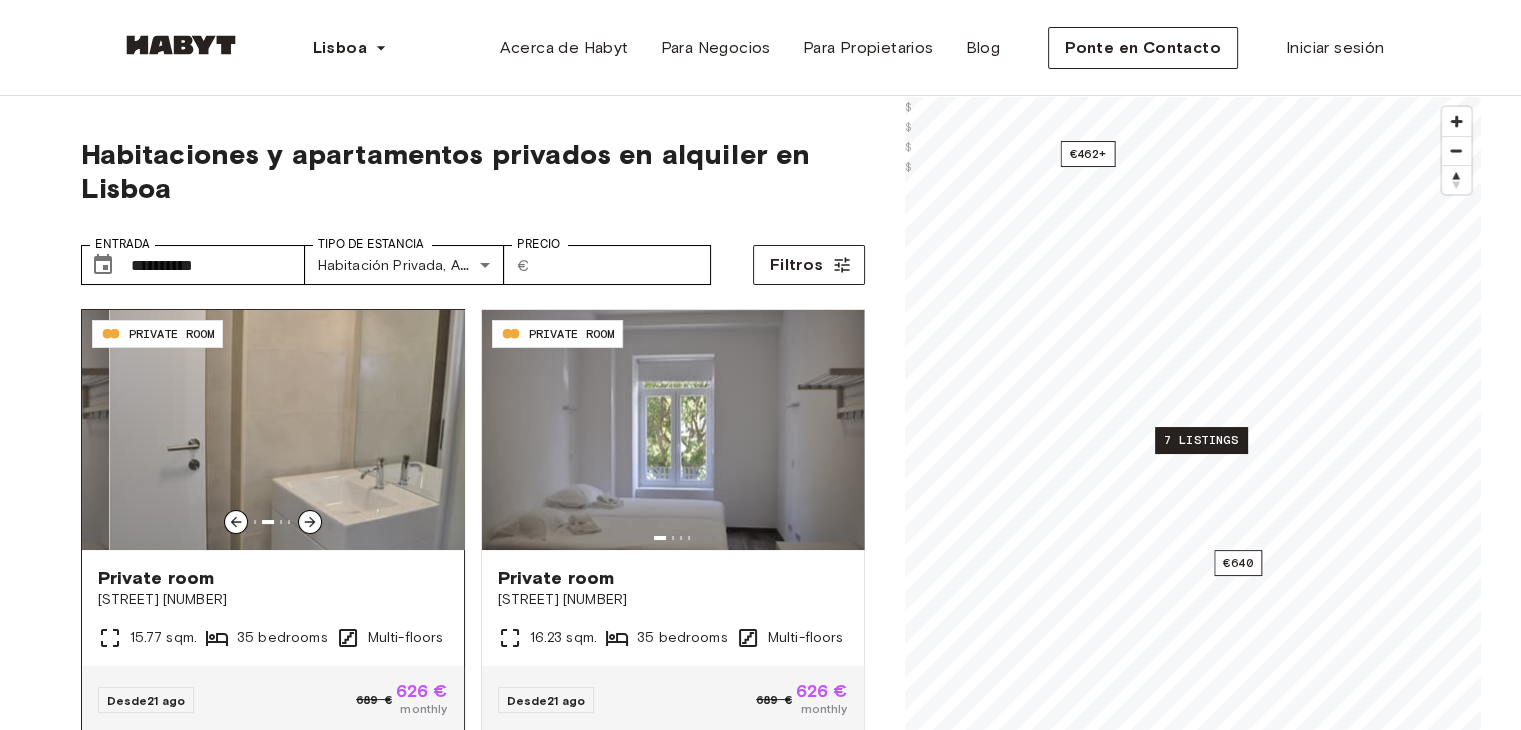 click 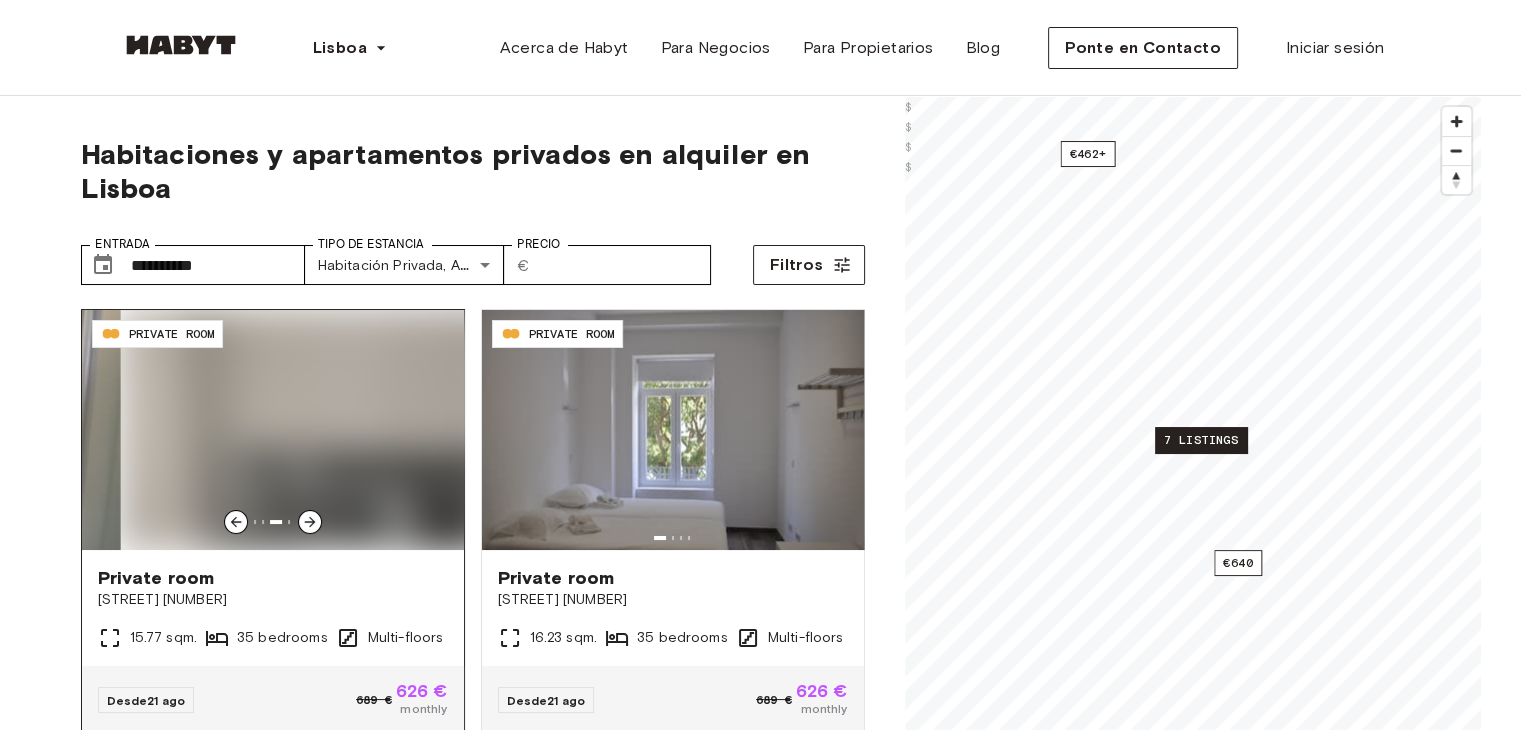 click 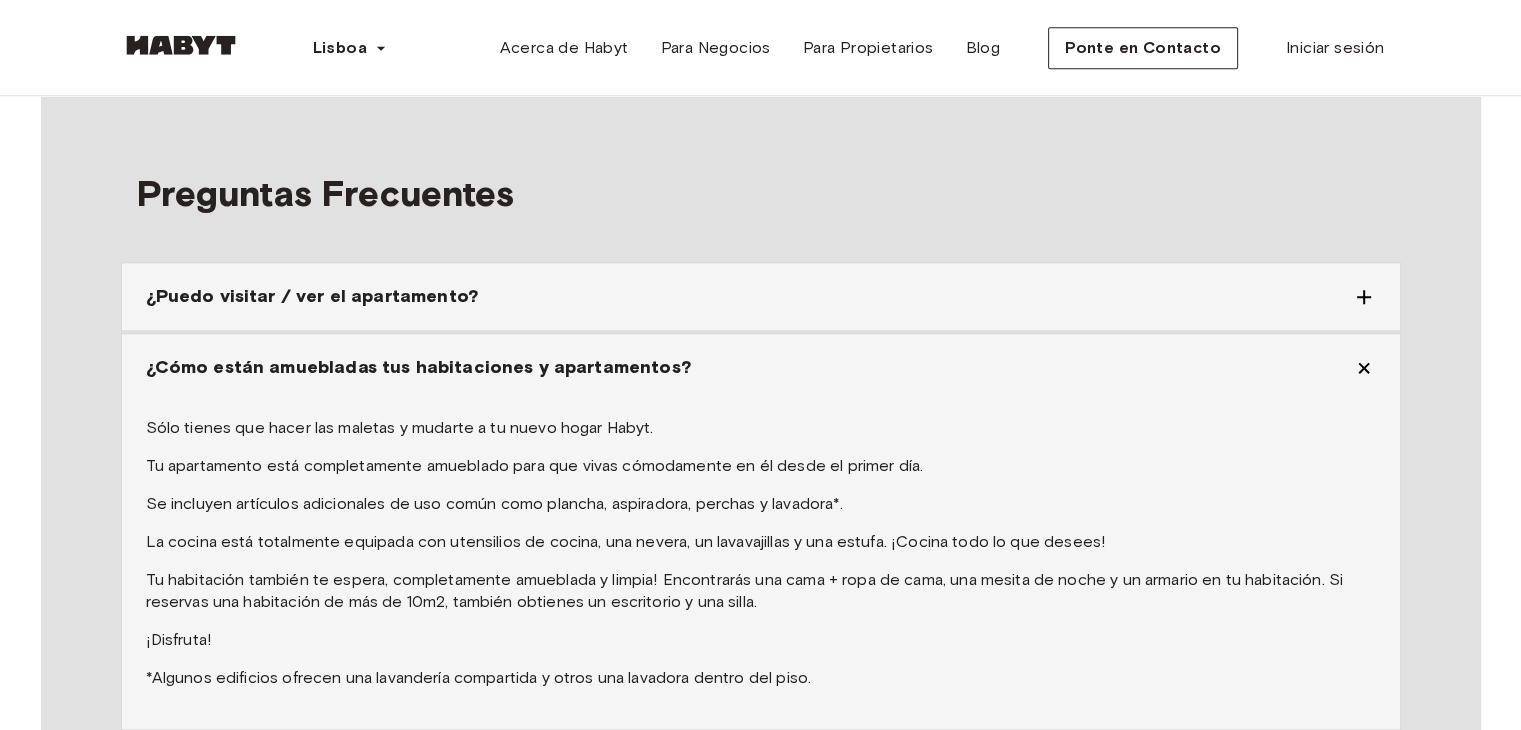 scroll, scrollTop: 2400, scrollLeft: 0, axis: vertical 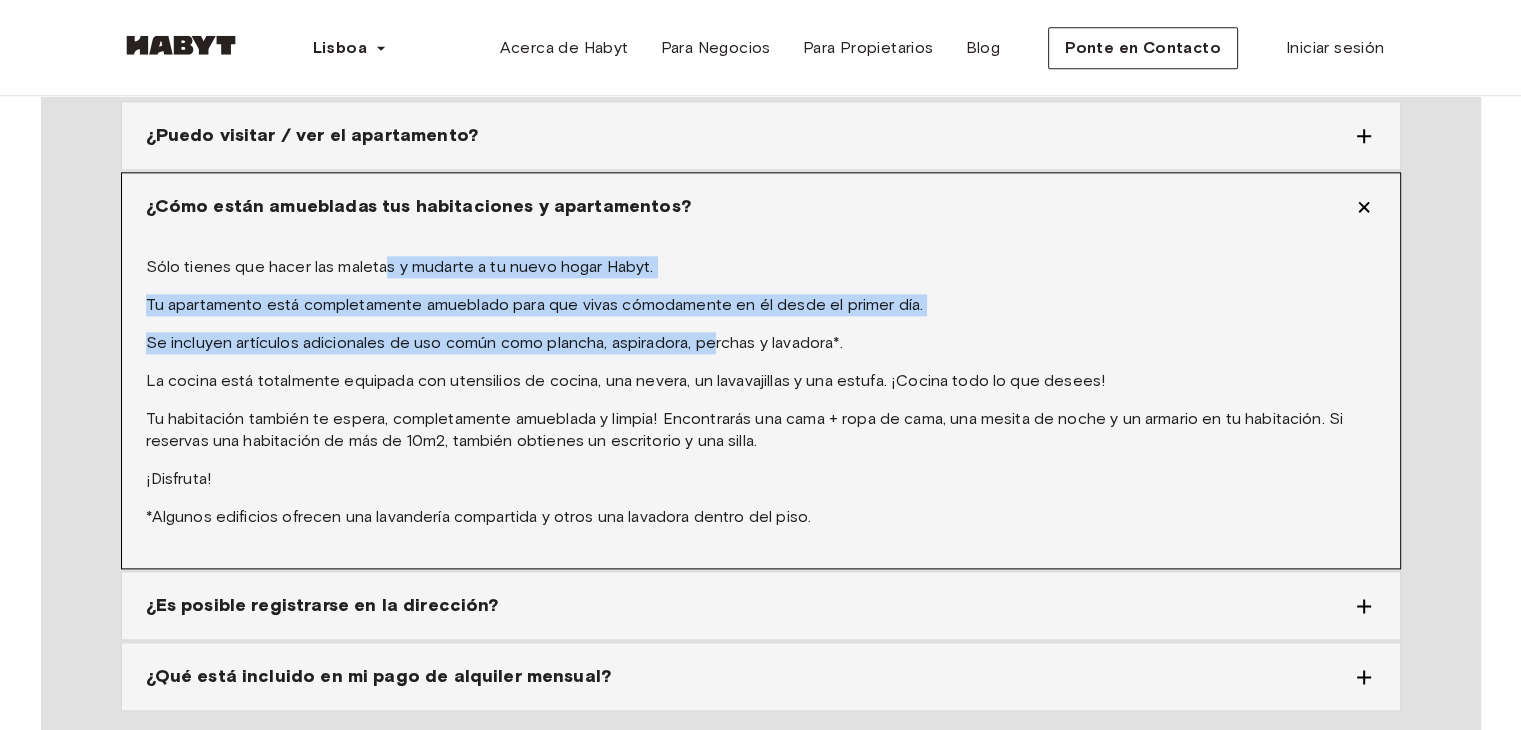drag, startPoint x: 386, startPoint y: 245, endPoint x: 712, endPoint y: 321, distance: 334.7417 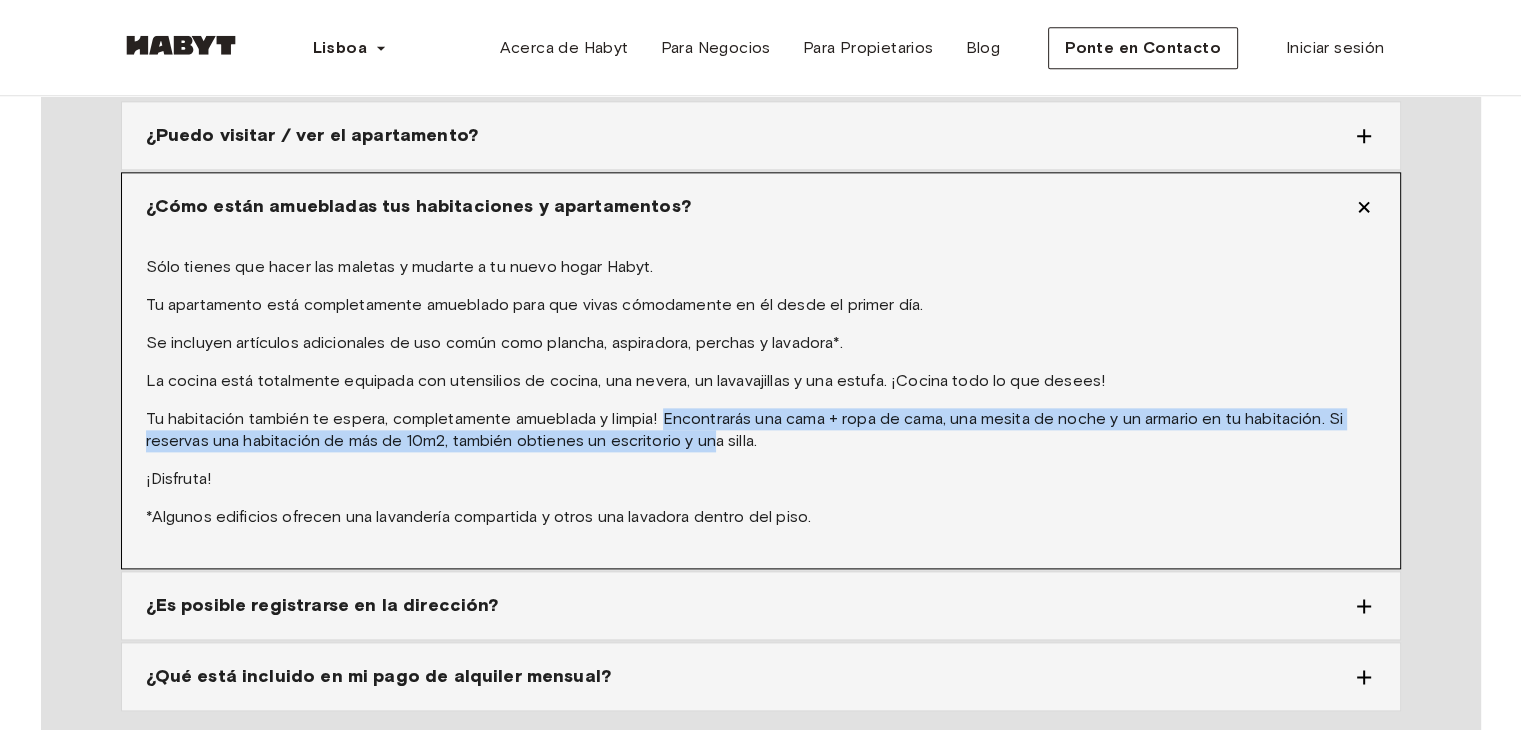 drag, startPoint x: 658, startPoint y: 397, endPoint x: 709, endPoint y: 411, distance: 52.886673 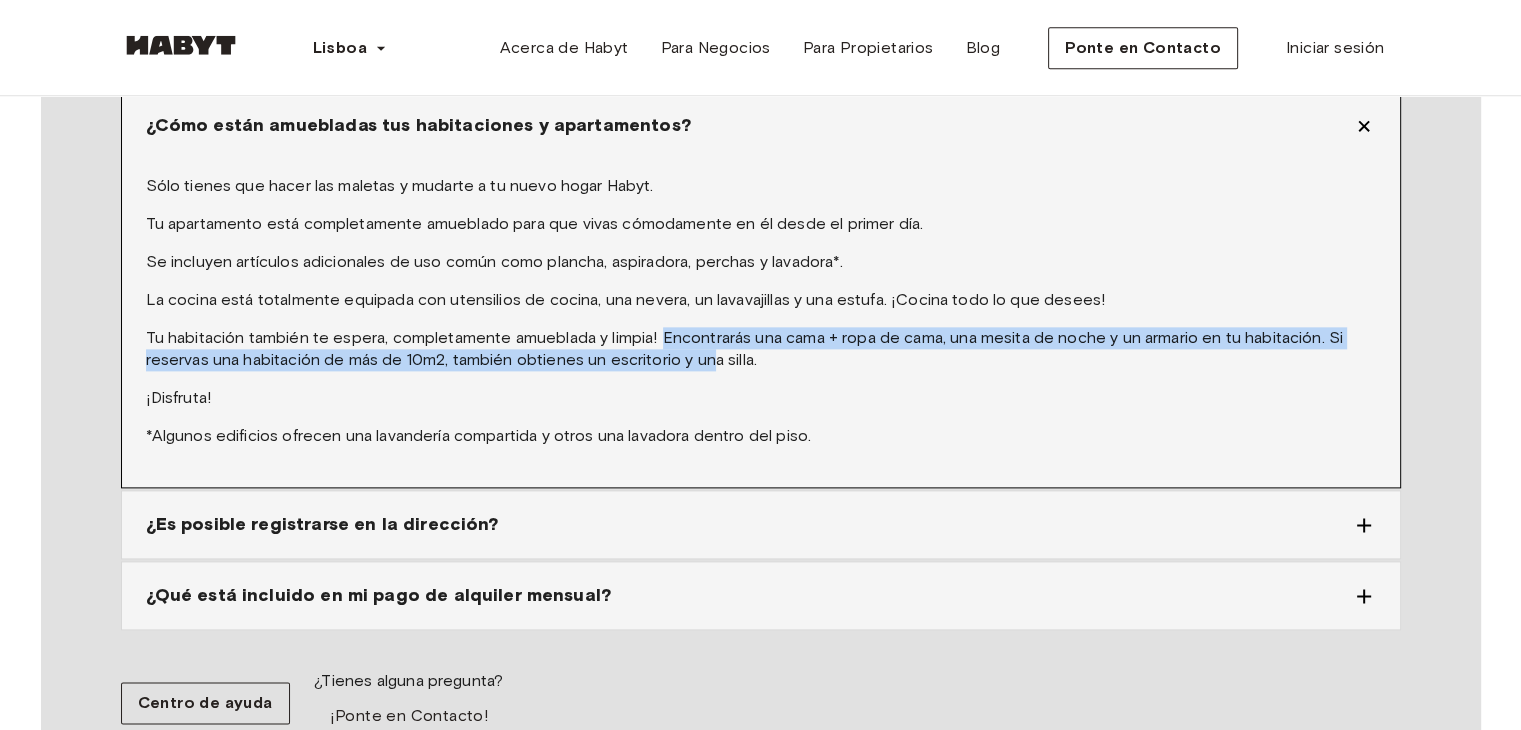 scroll, scrollTop: 2600, scrollLeft: 0, axis: vertical 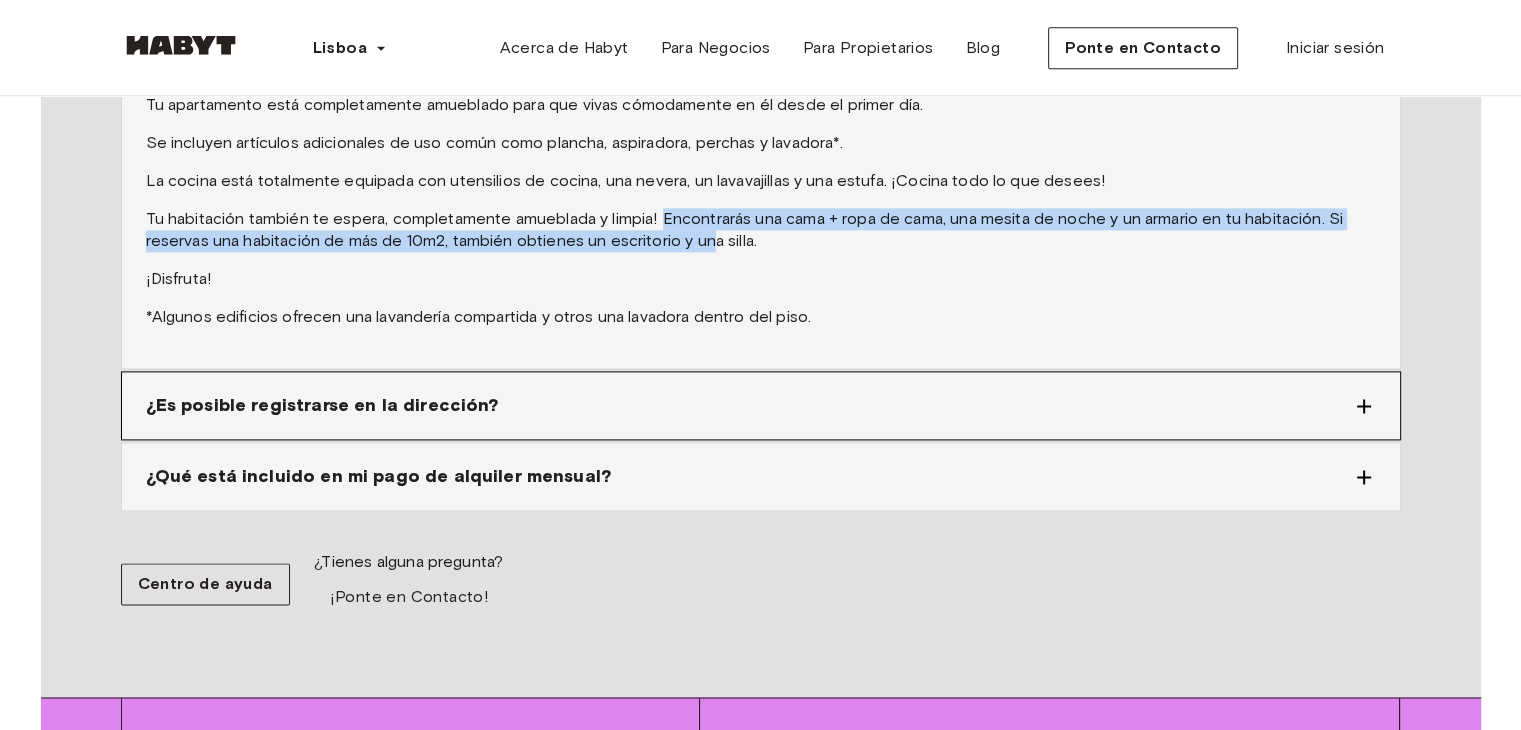 click on "¿Es posible registrarse en la dirección?" at bounding box center (322, 405) 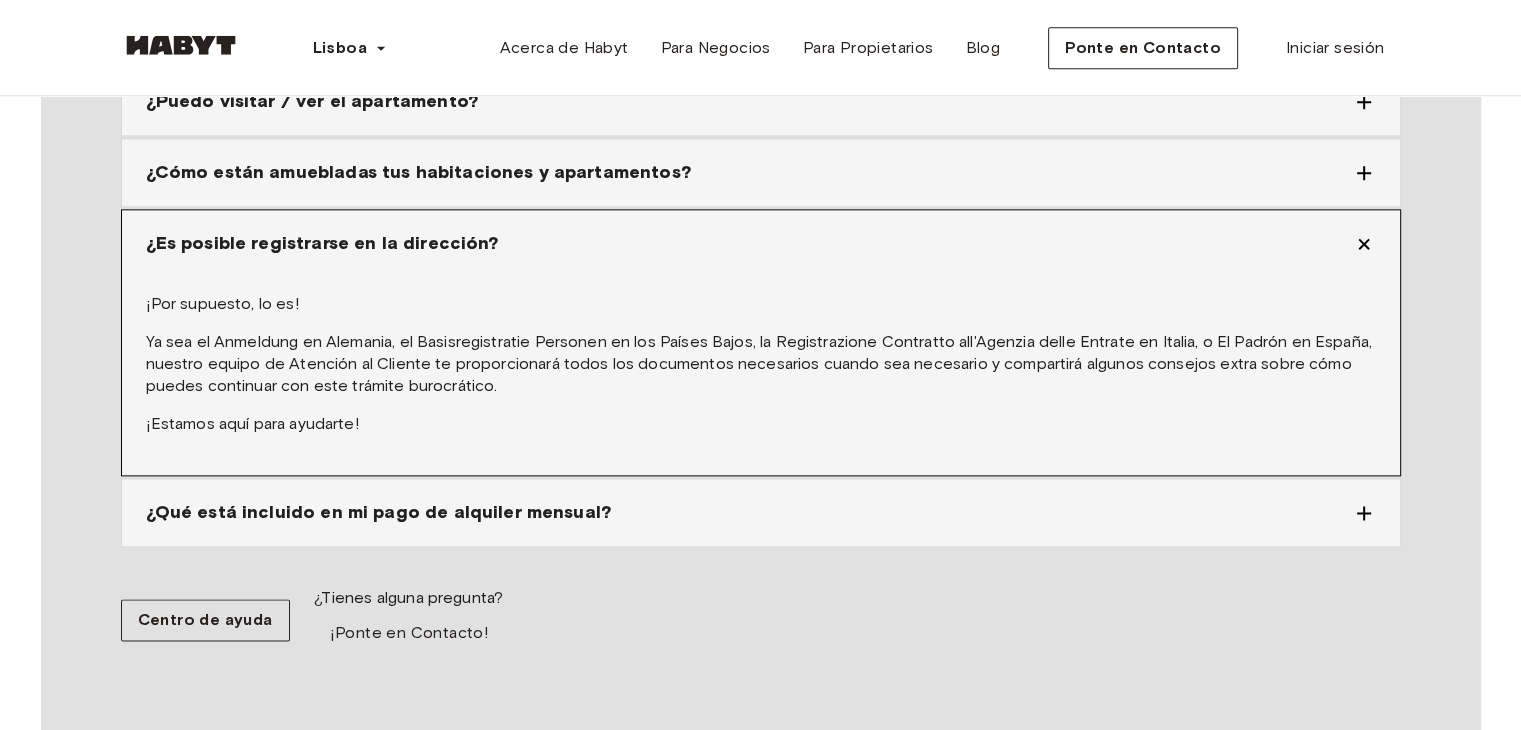 scroll, scrollTop: 2400, scrollLeft: 0, axis: vertical 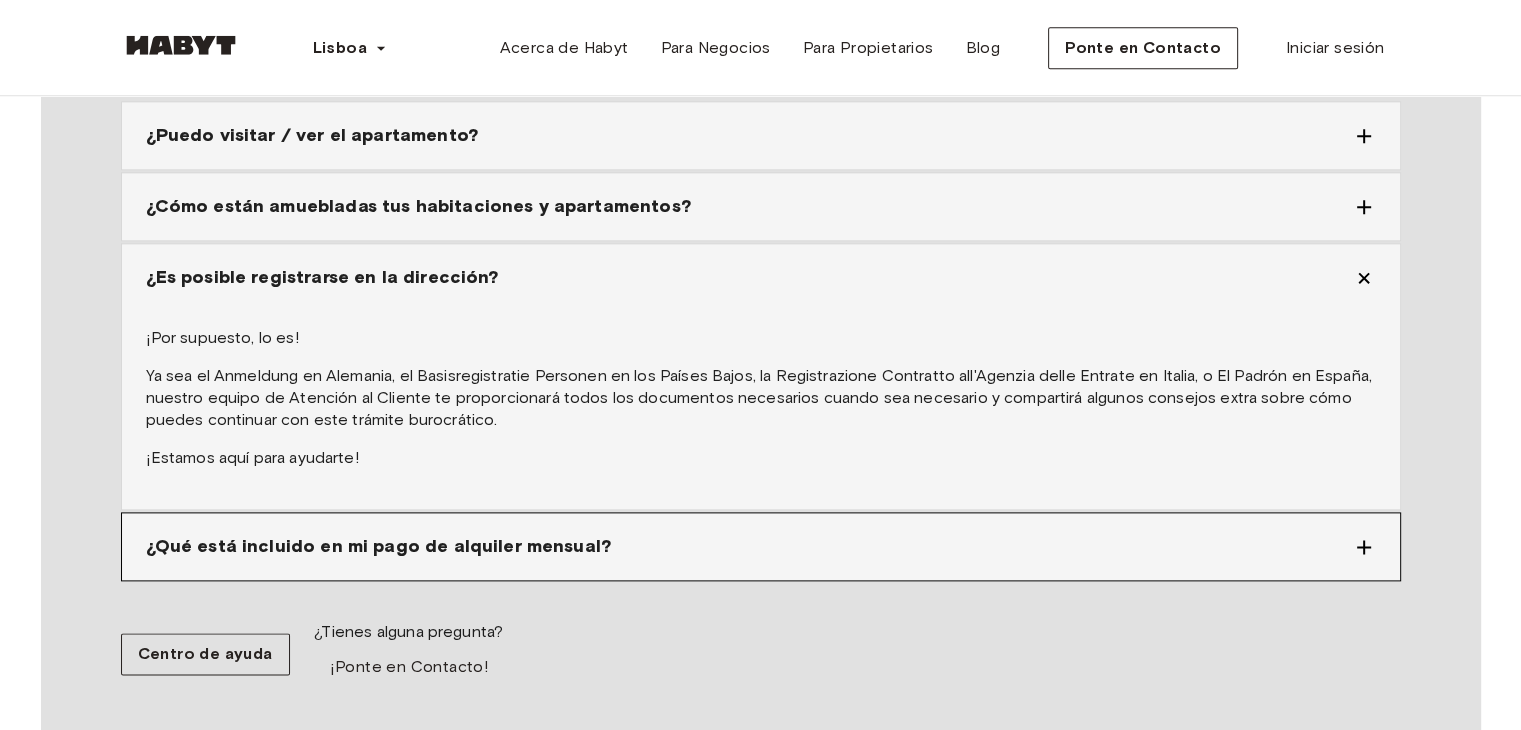 click on "¿Qué está incluido en mi pago de alquiler mensual?" at bounding box center (379, 546) 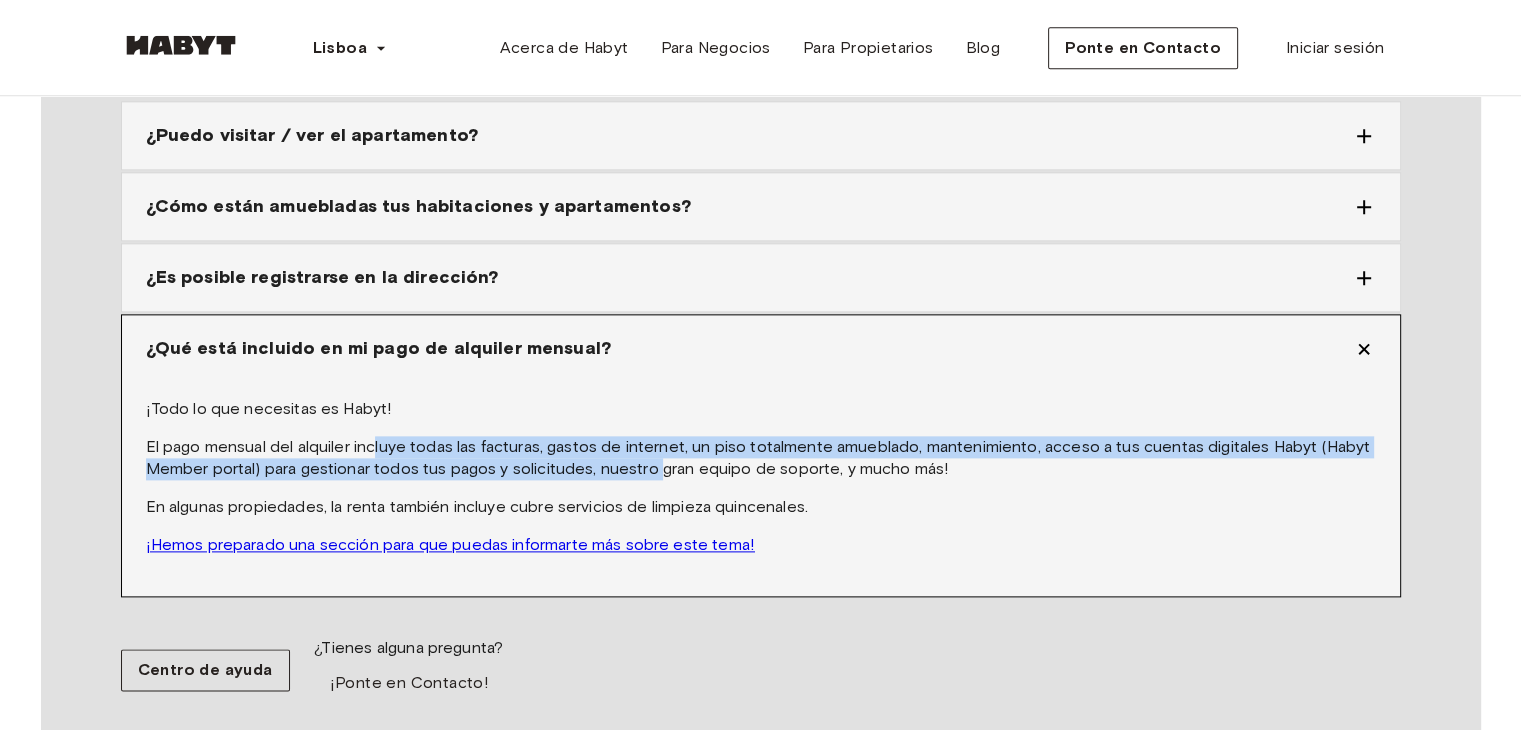 drag, startPoint x: 375, startPoint y: 423, endPoint x: 656, endPoint y: 444, distance: 281.7836 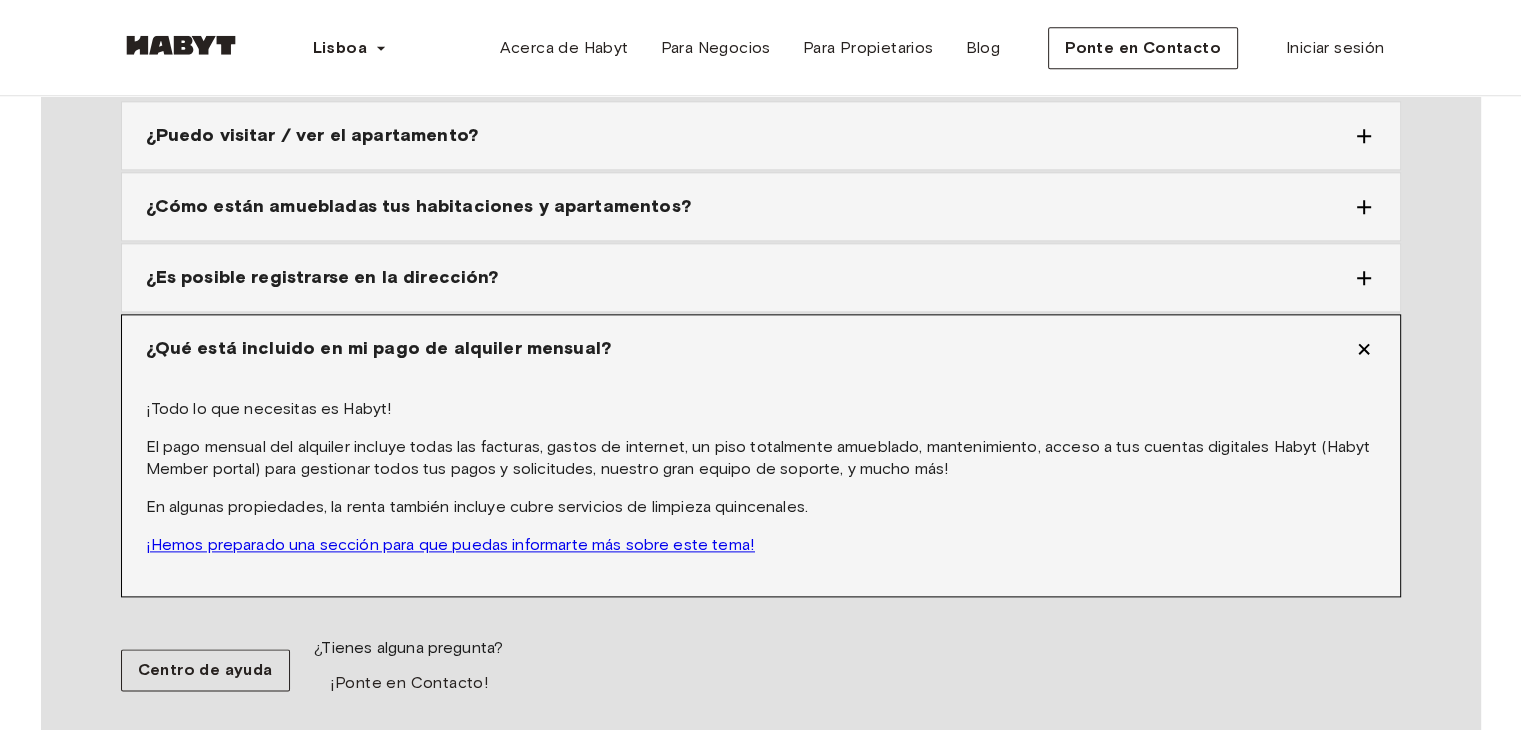click on "El pago mensual del alquiler incluye todas las facturas, gastos de internet, un piso totalmente amueblado, mantenimiento, acceso a tus cuentas digitales Habyt (Habyt Member portal) para gestionar todos tus pagos y solicitudes, nuestro gran equipo de soporte, y mucho más!" at bounding box center (761, 458) 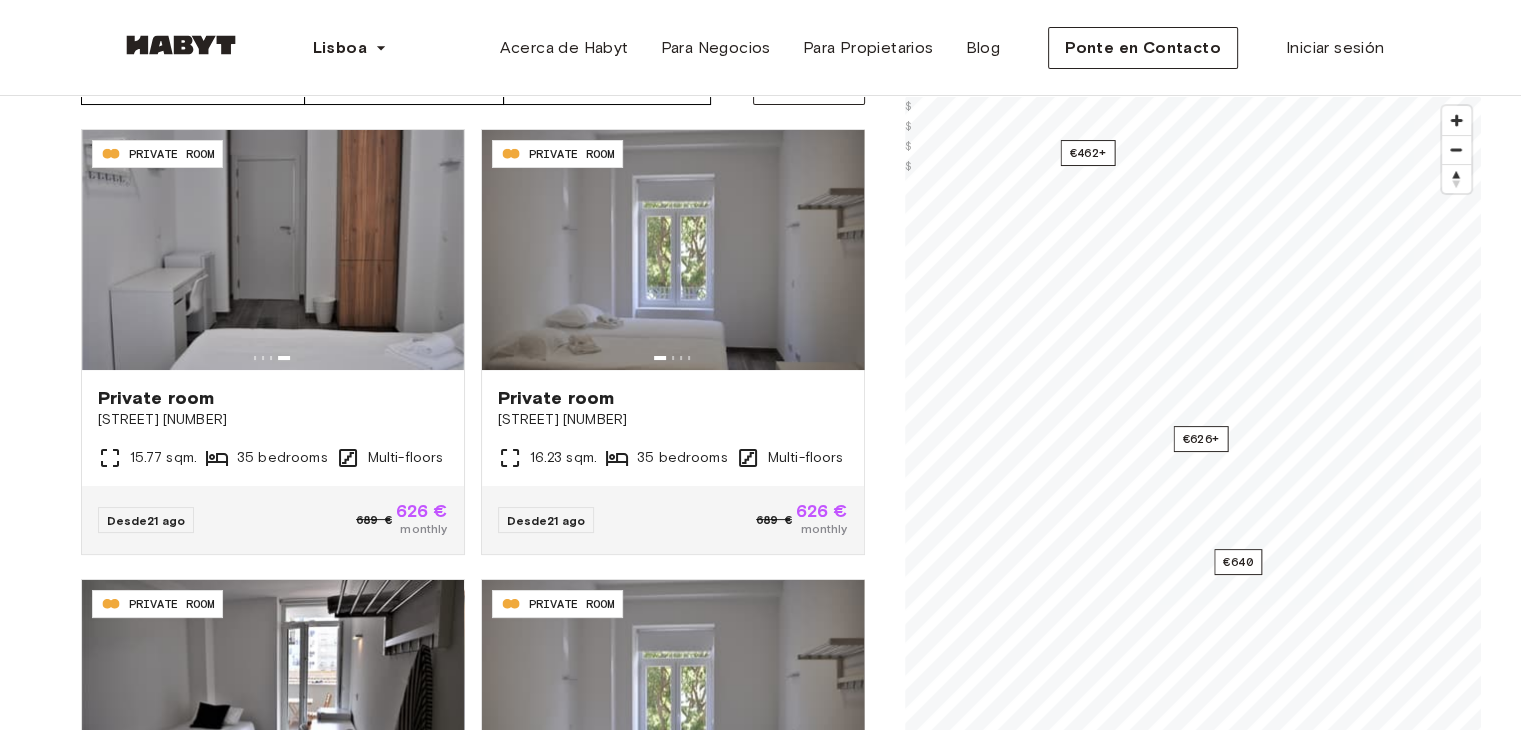 scroll, scrollTop: 0, scrollLeft: 0, axis: both 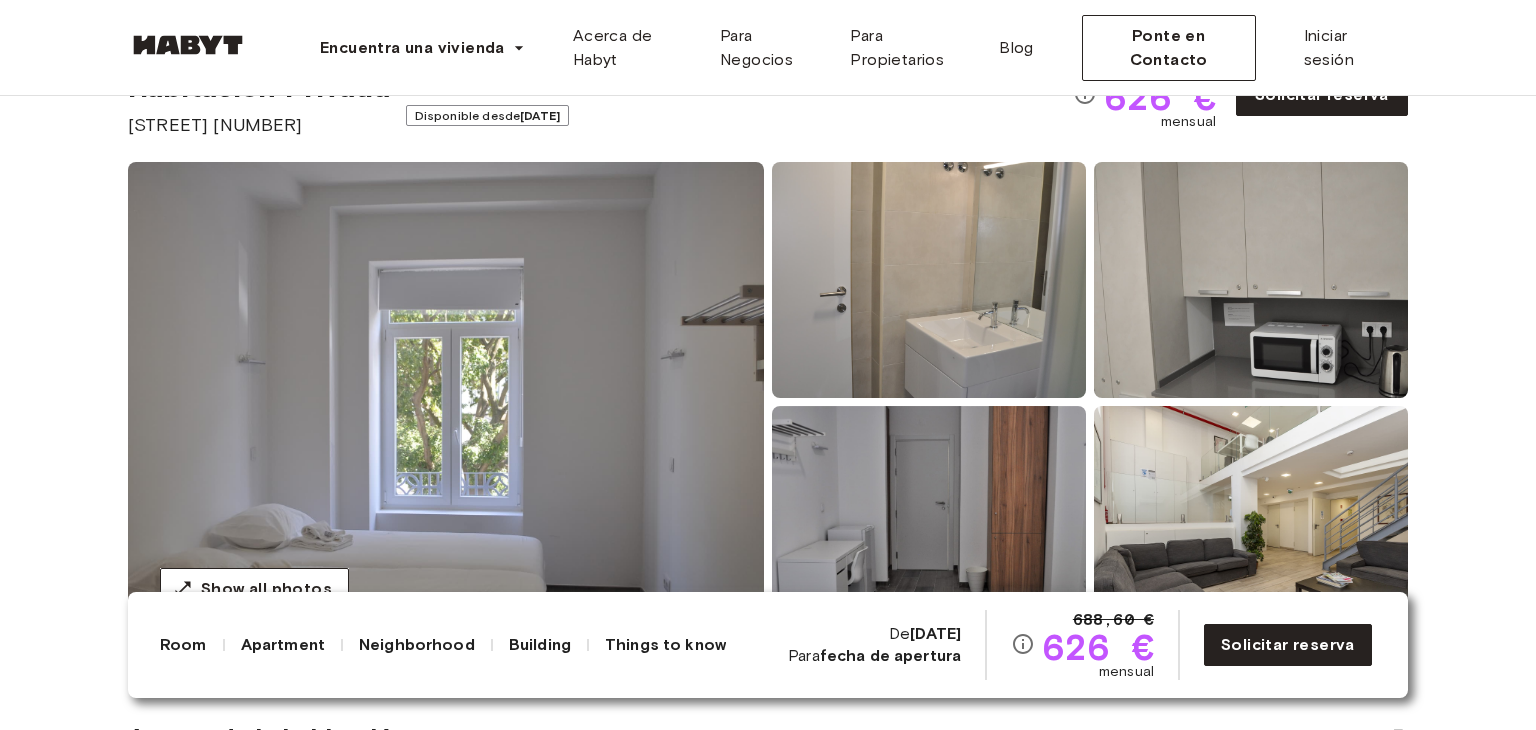 click at bounding box center (446, 402) 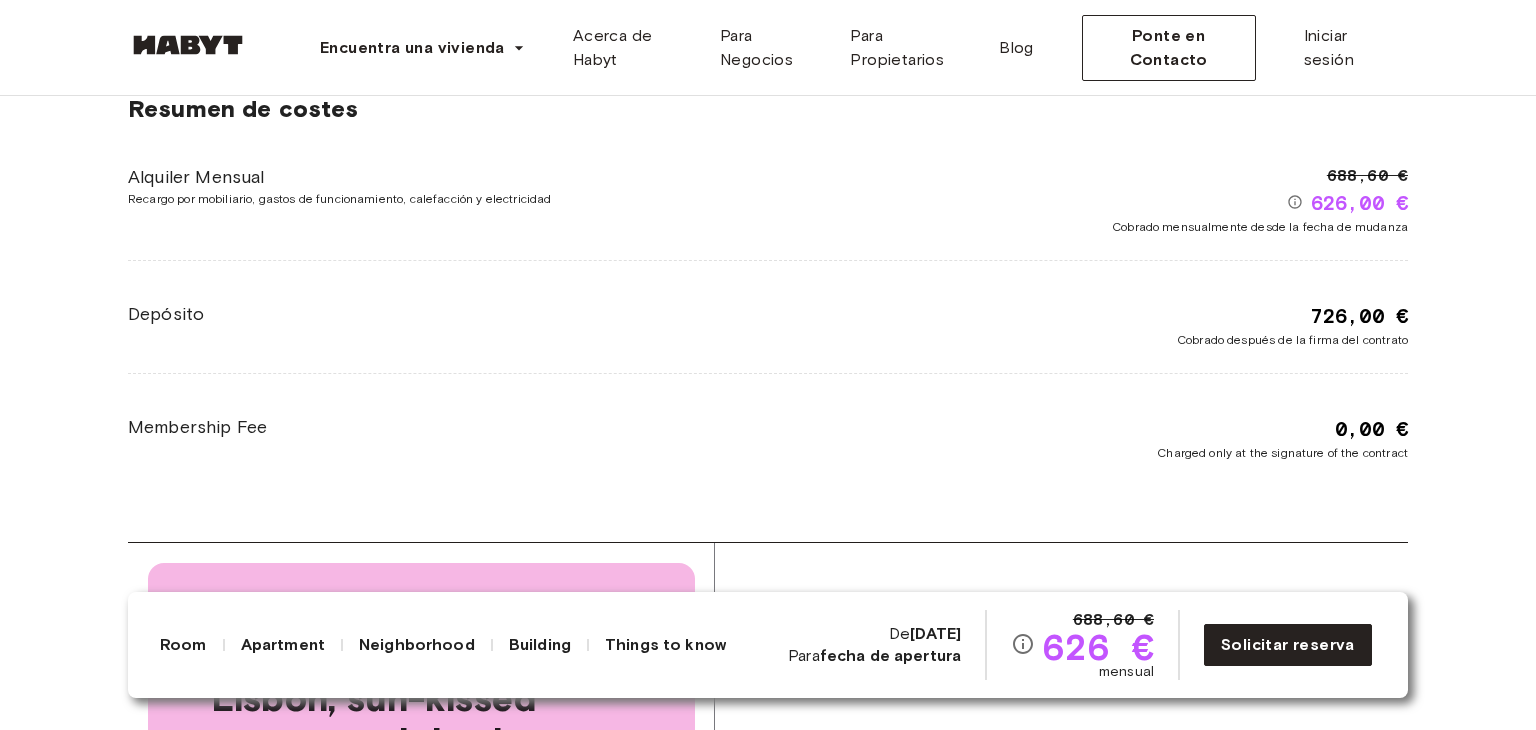 scroll, scrollTop: 3800, scrollLeft: 0, axis: vertical 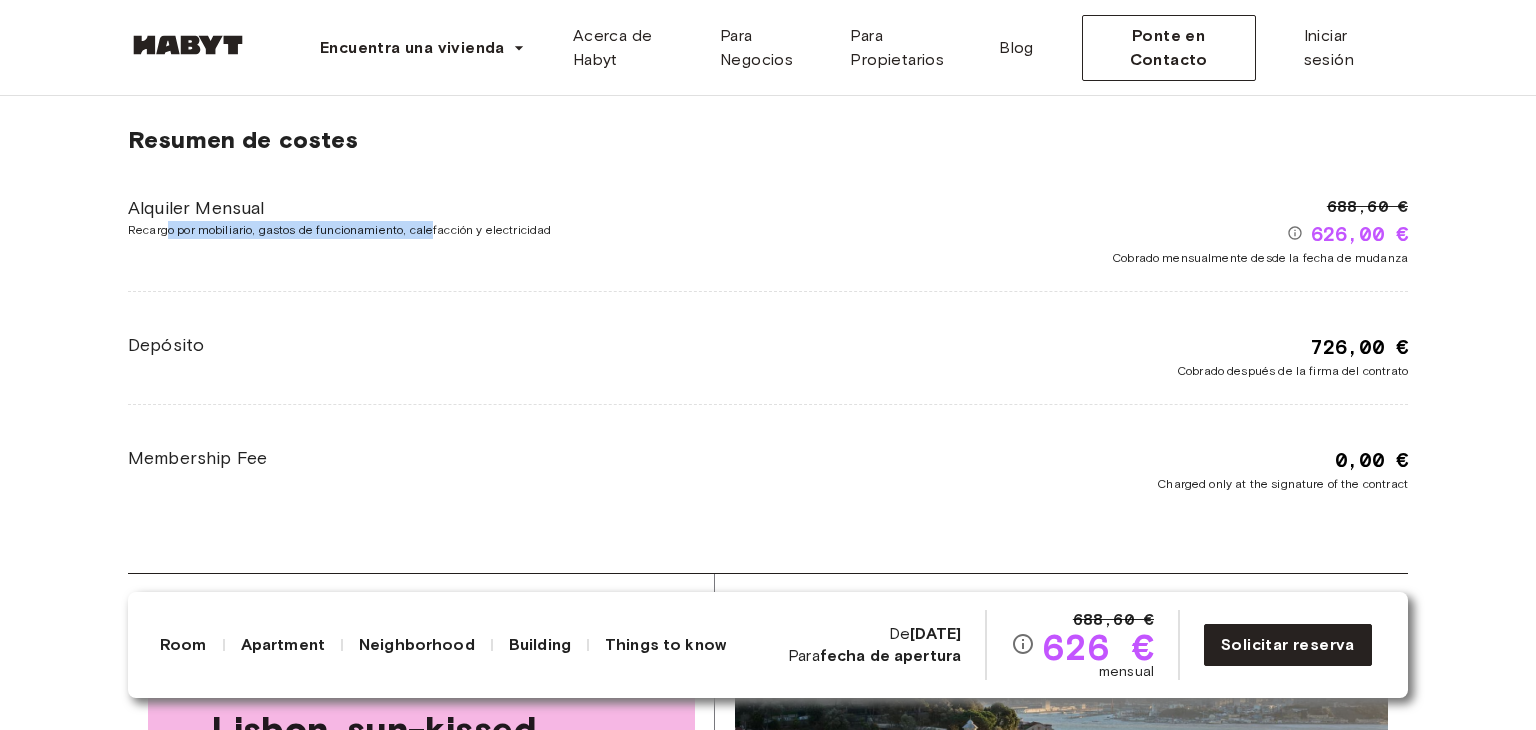 drag, startPoint x: 164, startPoint y: 245, endPoint x: 439, endPoint y: 248, distance: 275.01636 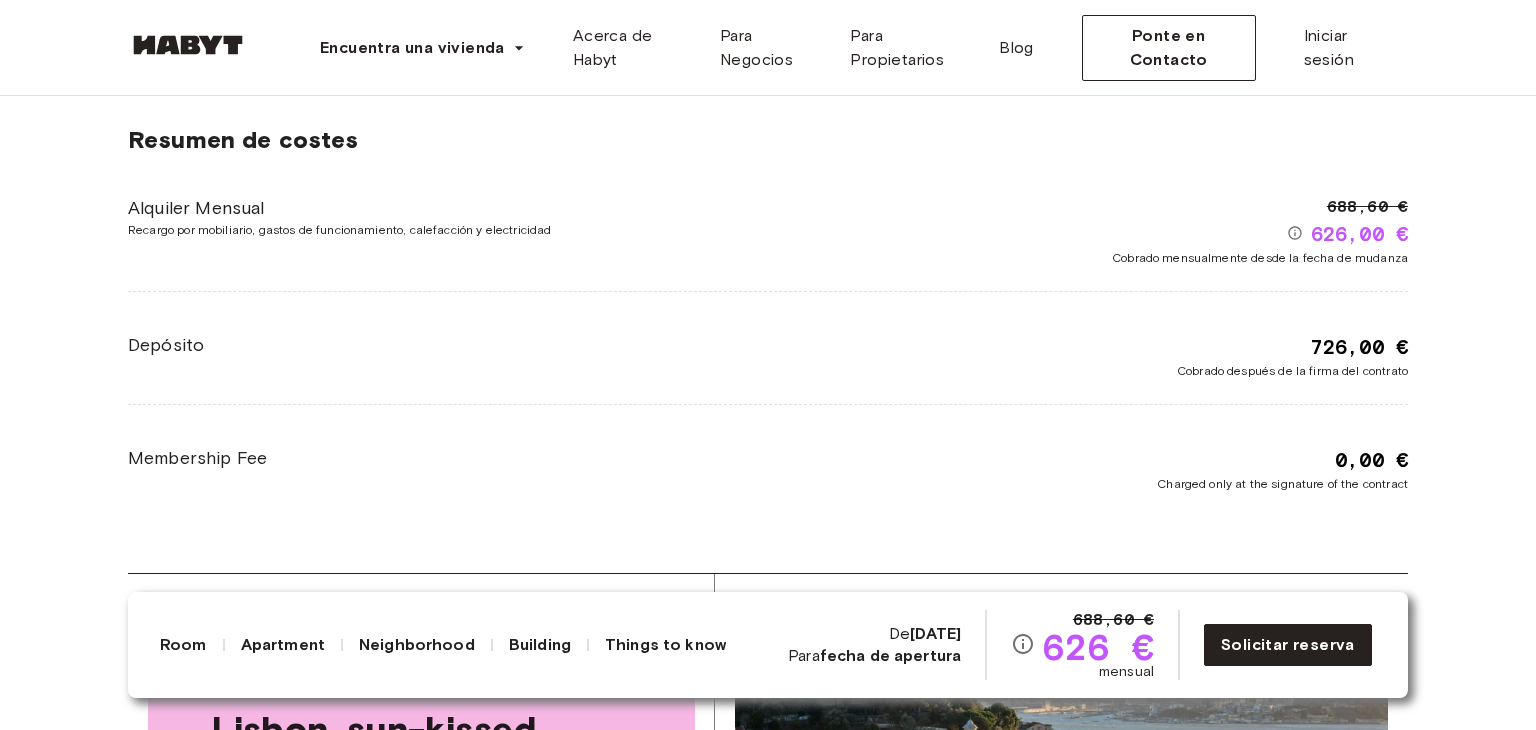 click on "Recargo por mobiliario, gastos de funcionamiento, calefacción y electricidad" at bounding box center (448, 230) 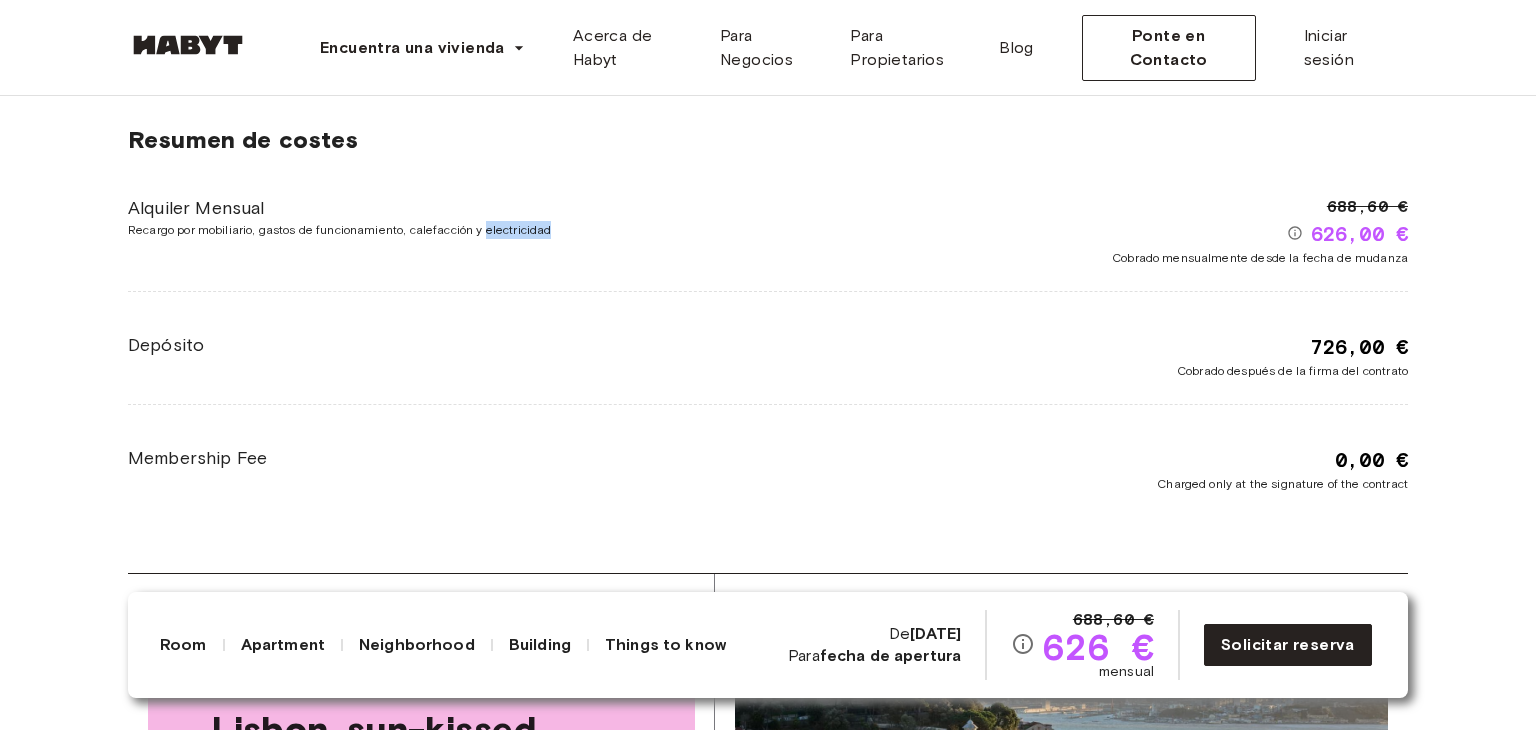 click on "Recargo por mobiliario, gastos de funcionamiento, calefacción y electricidad" at bounding box center (448, 230) 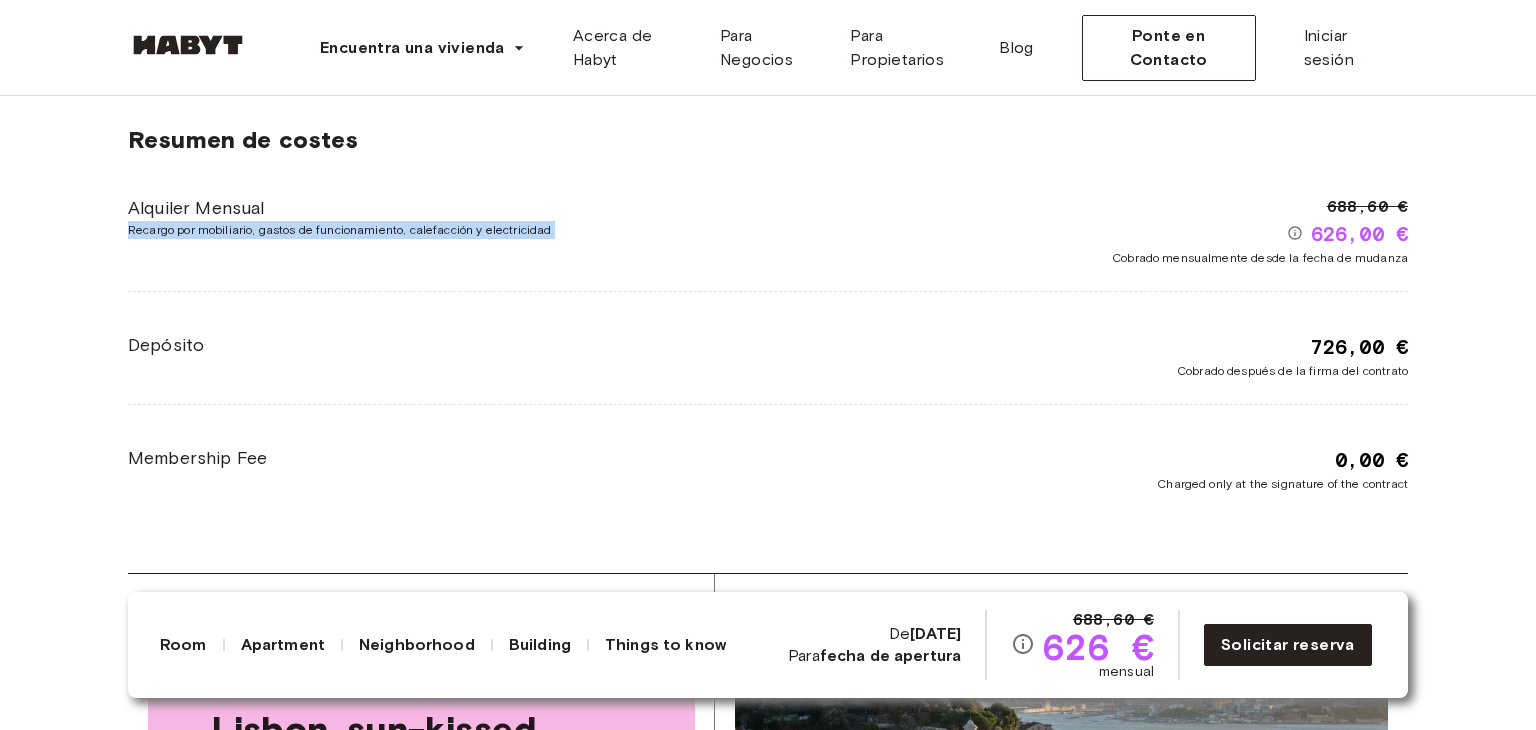 click on "Recargo por mobiliario, gastos de funcionamiento, calefacción y electricidad" at bounding box center [448, 230] 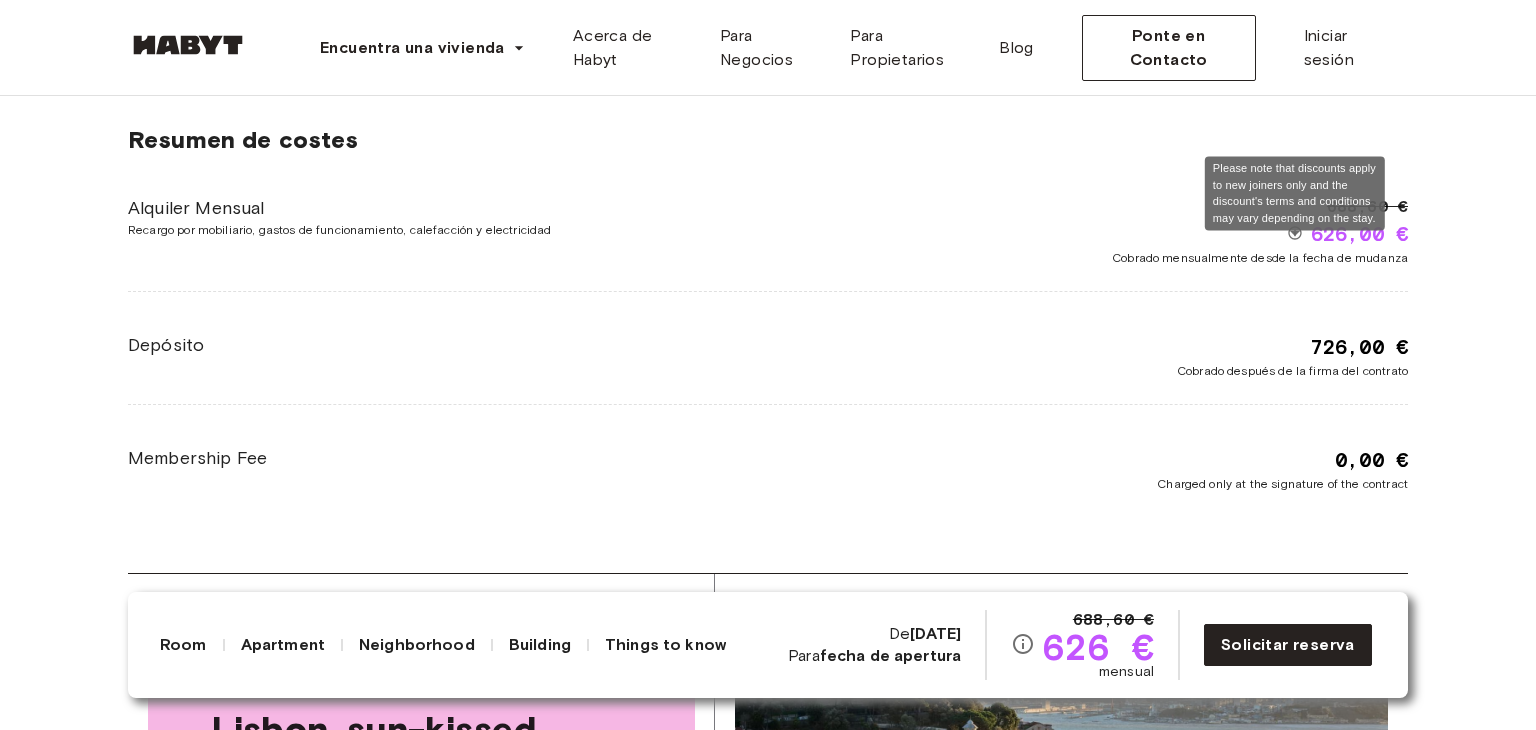click 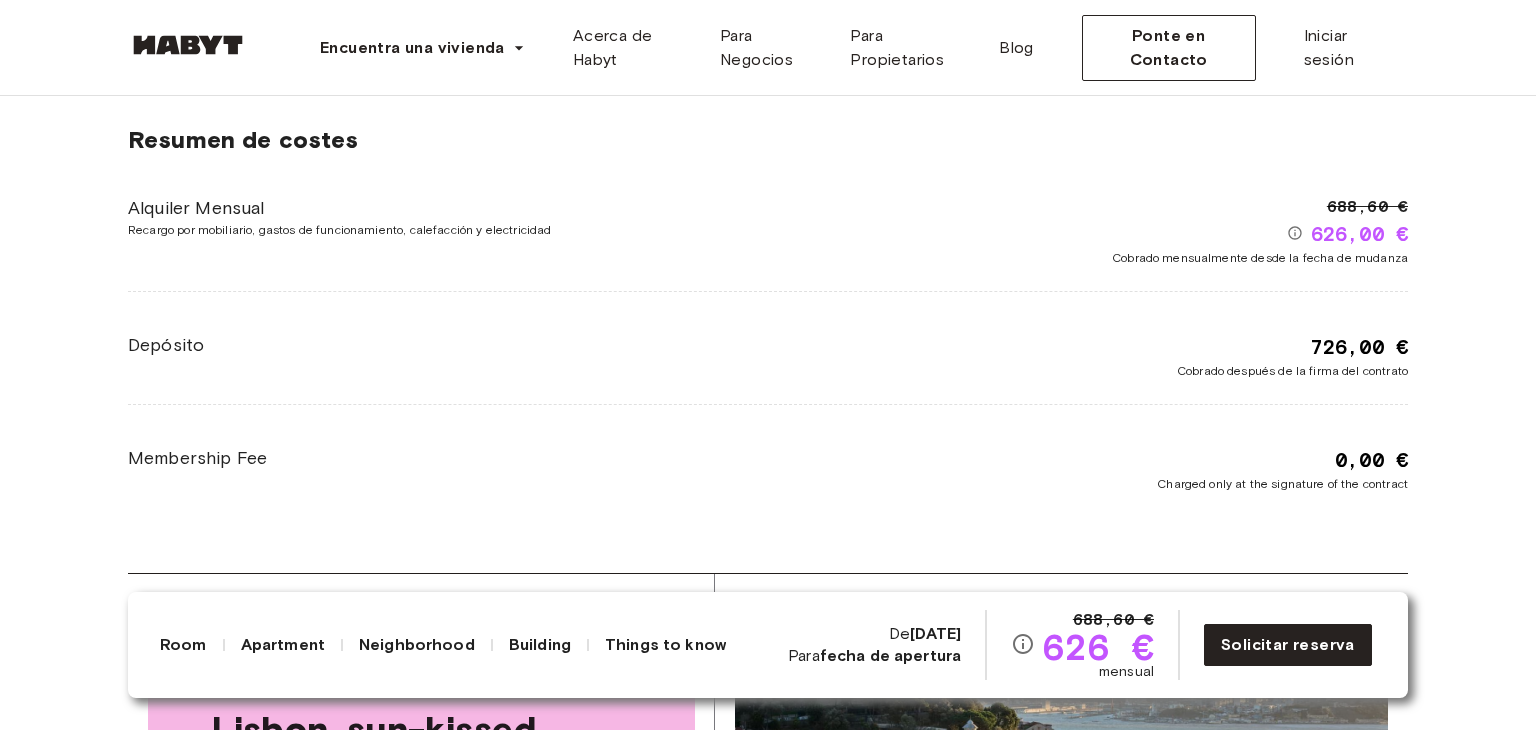 click on "Cobrado mensualmente desde la fecha de mudanza" at bounding box center [1260, 258] 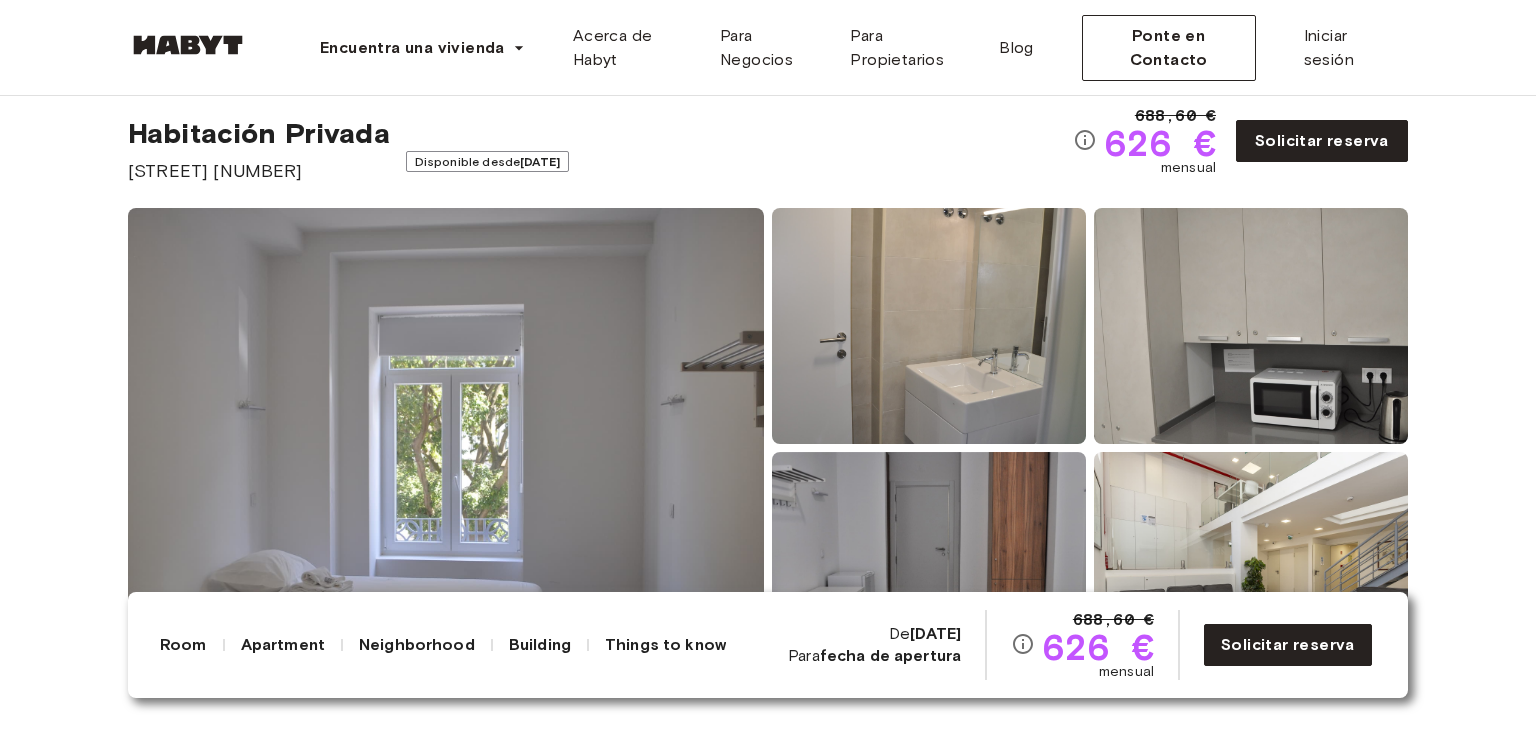 scroll, scrollTop: 0, scrollLeft: 0, axis: both 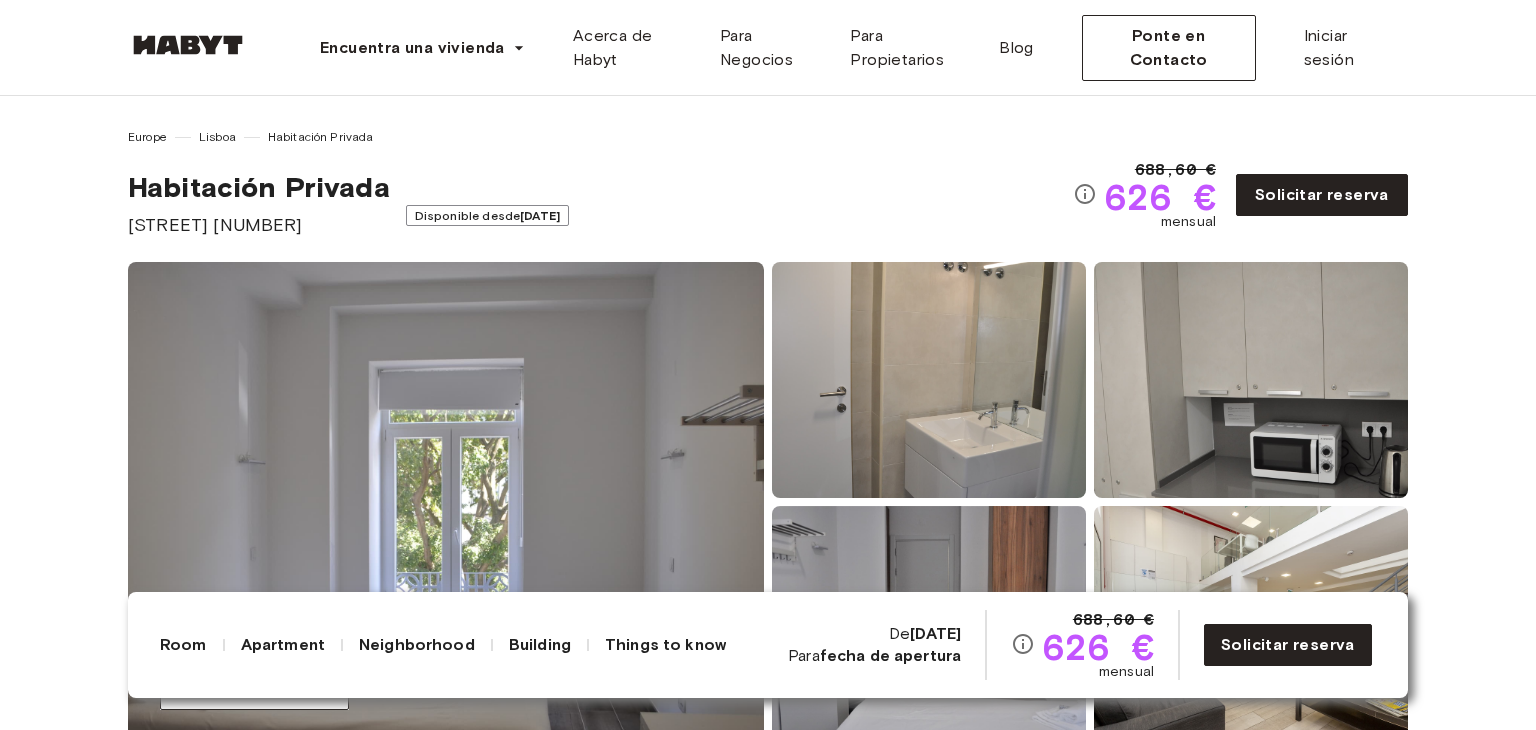 click on "Habitación Privada Avenida Defensores de Chaves 97 Disponible desde  22 ago" at bounding box center [600, 204] 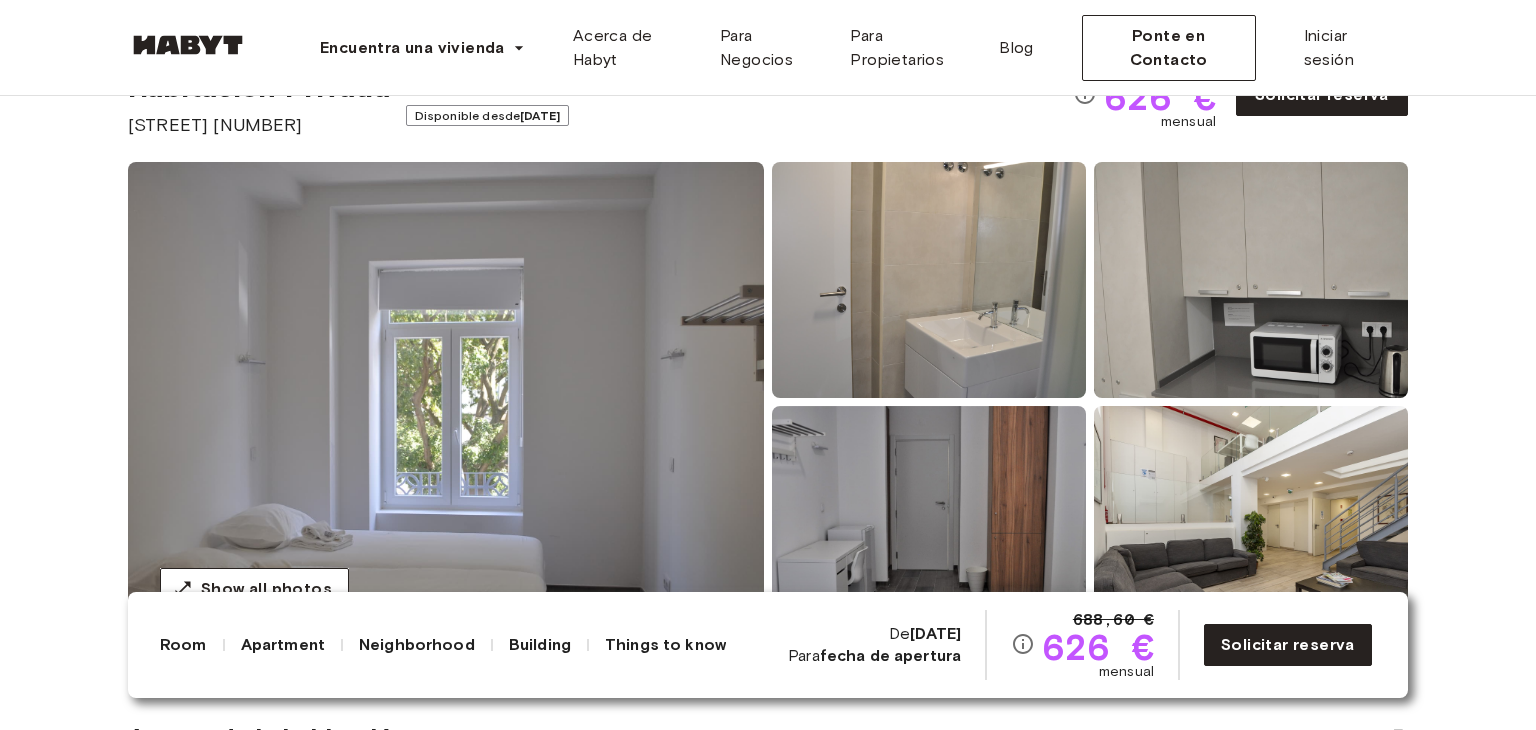 scroll, scrollTop: 200, scrollLeft: 0, axis: vertical 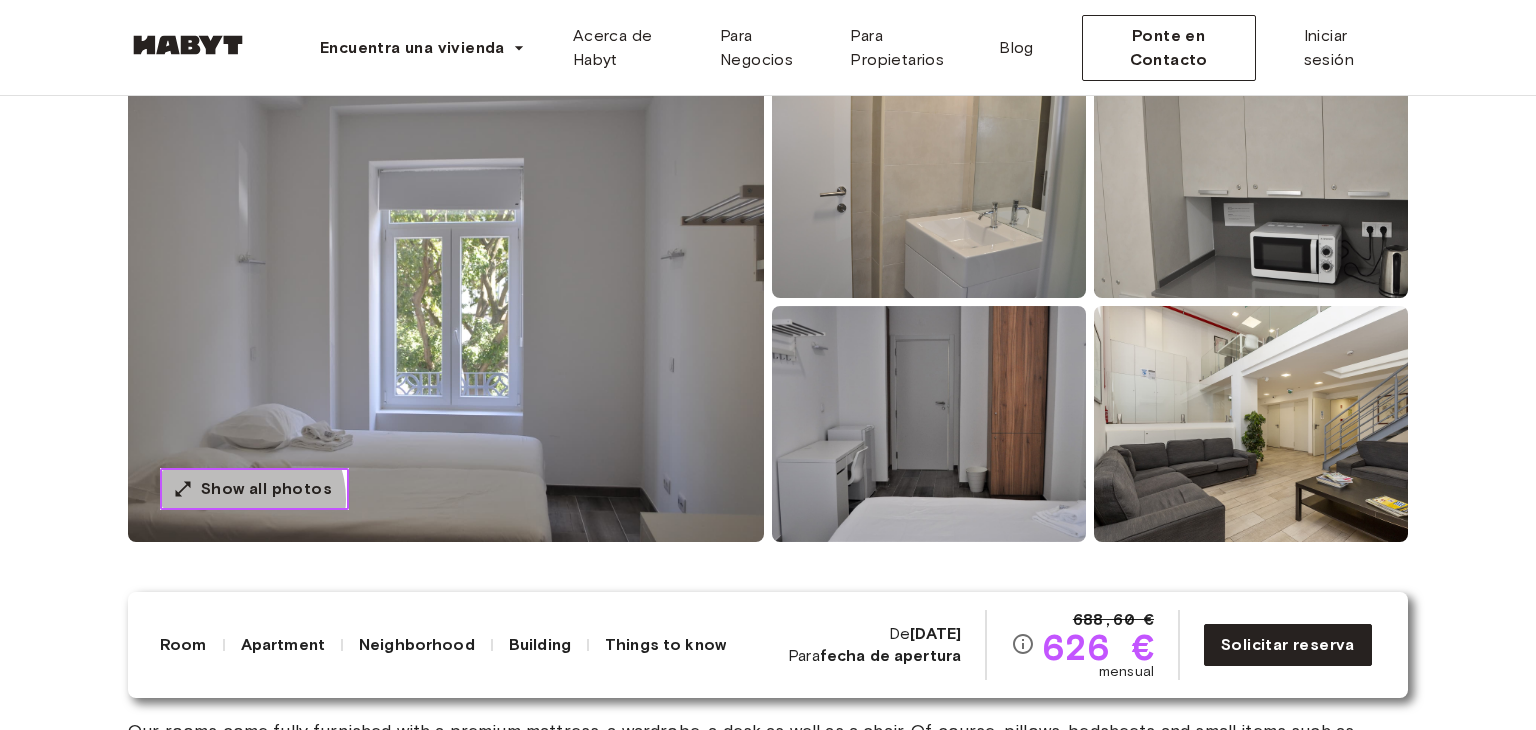 click on "Show all photos" at bounding box center (266, 489) 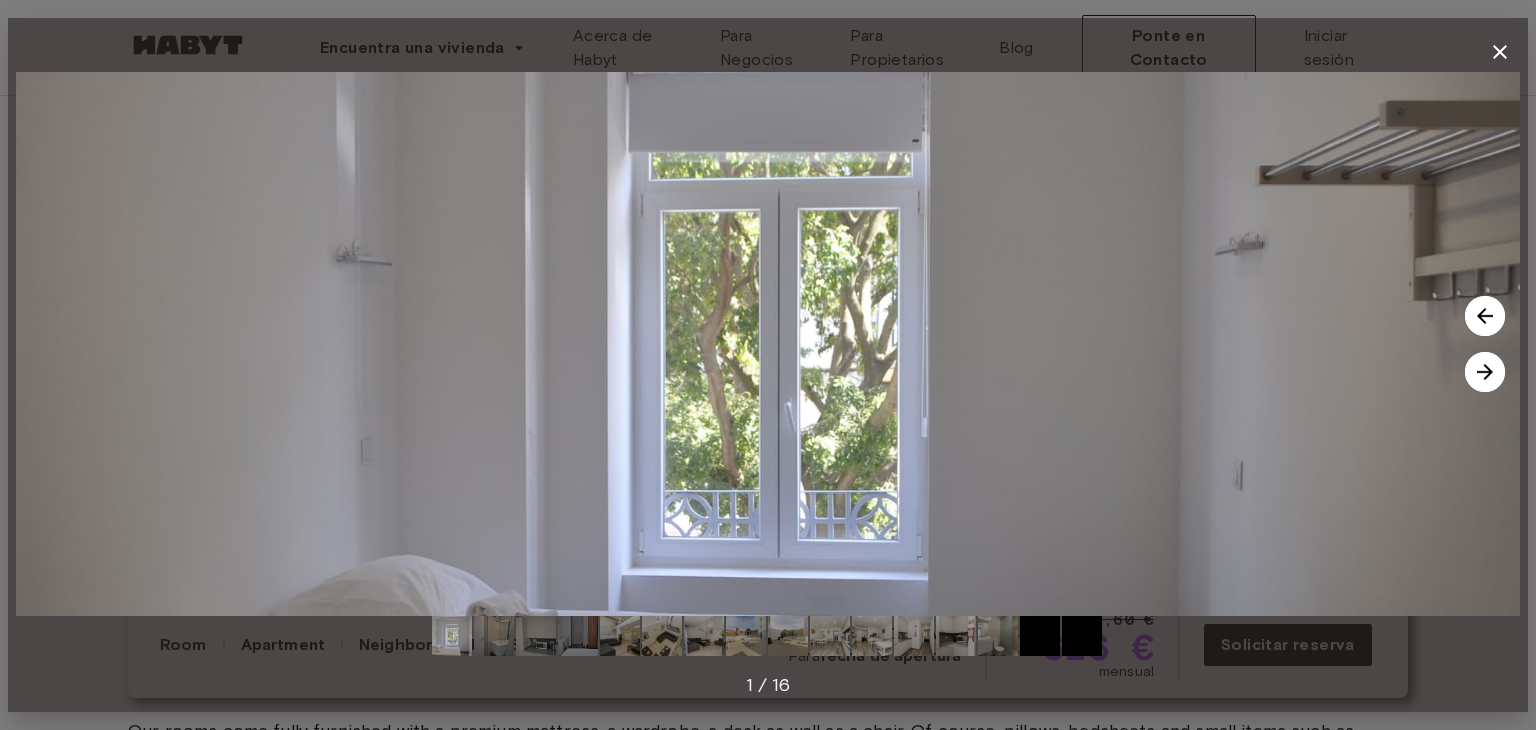 click at bounding box center (1485, 372) 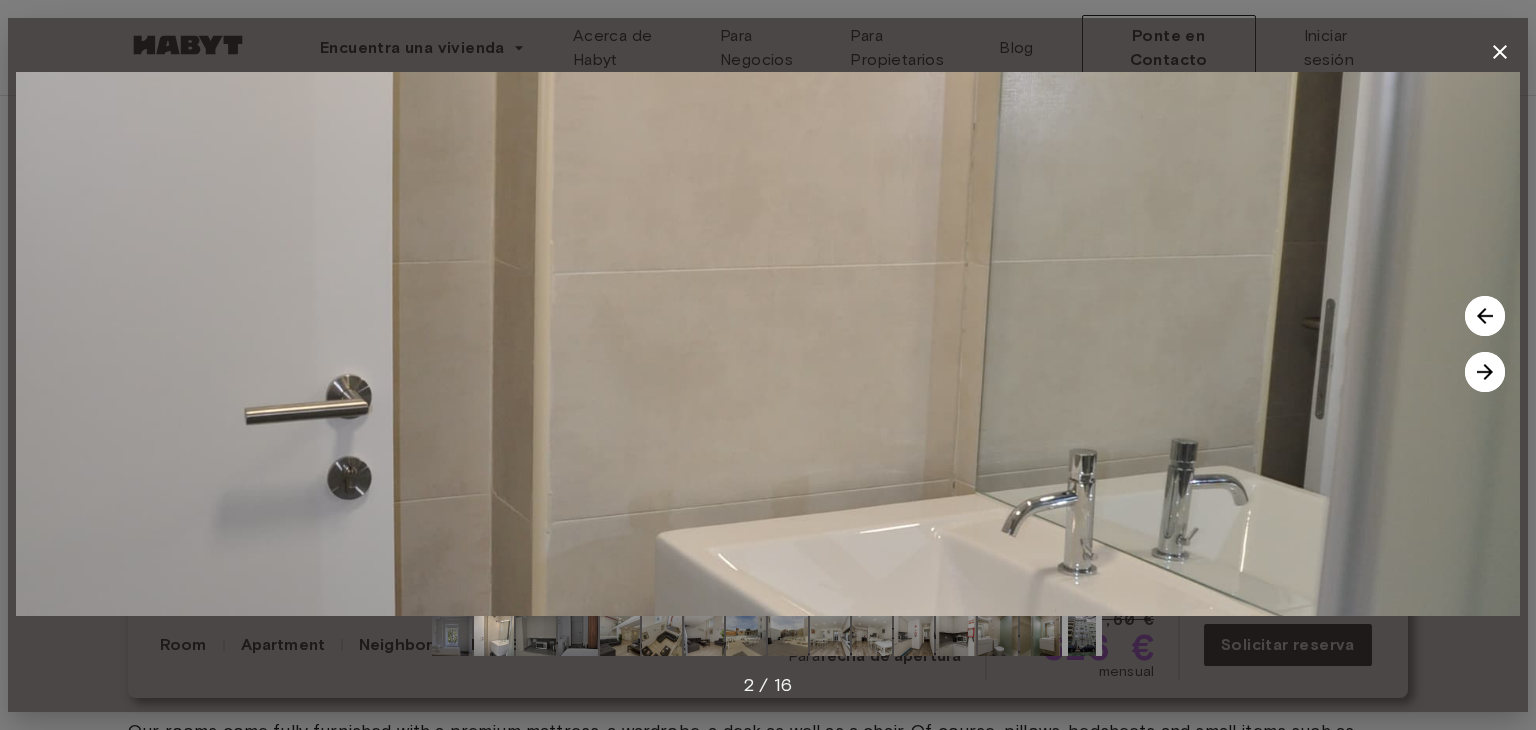 click at bounding box center [1485, 372] 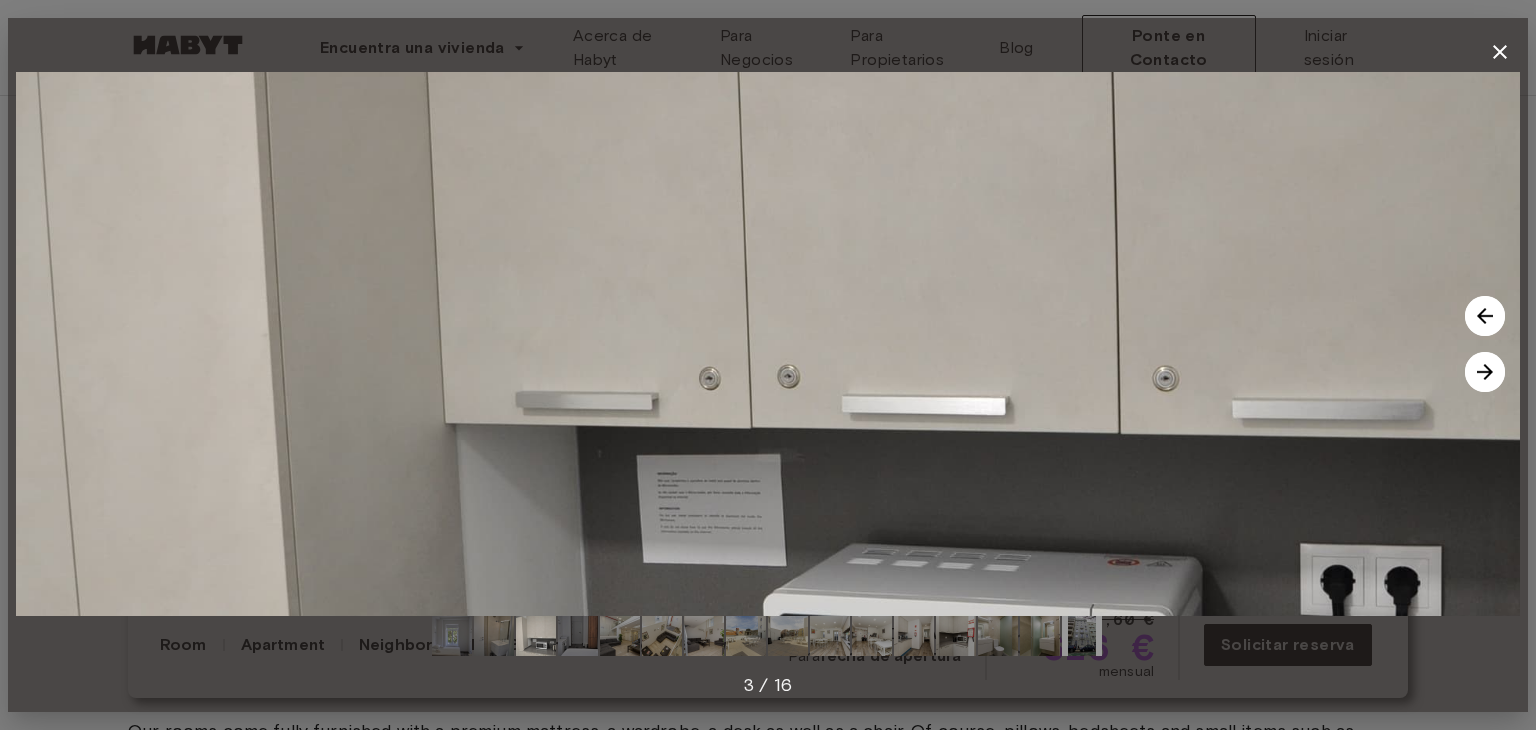 click at bounding box center (1485, 372) 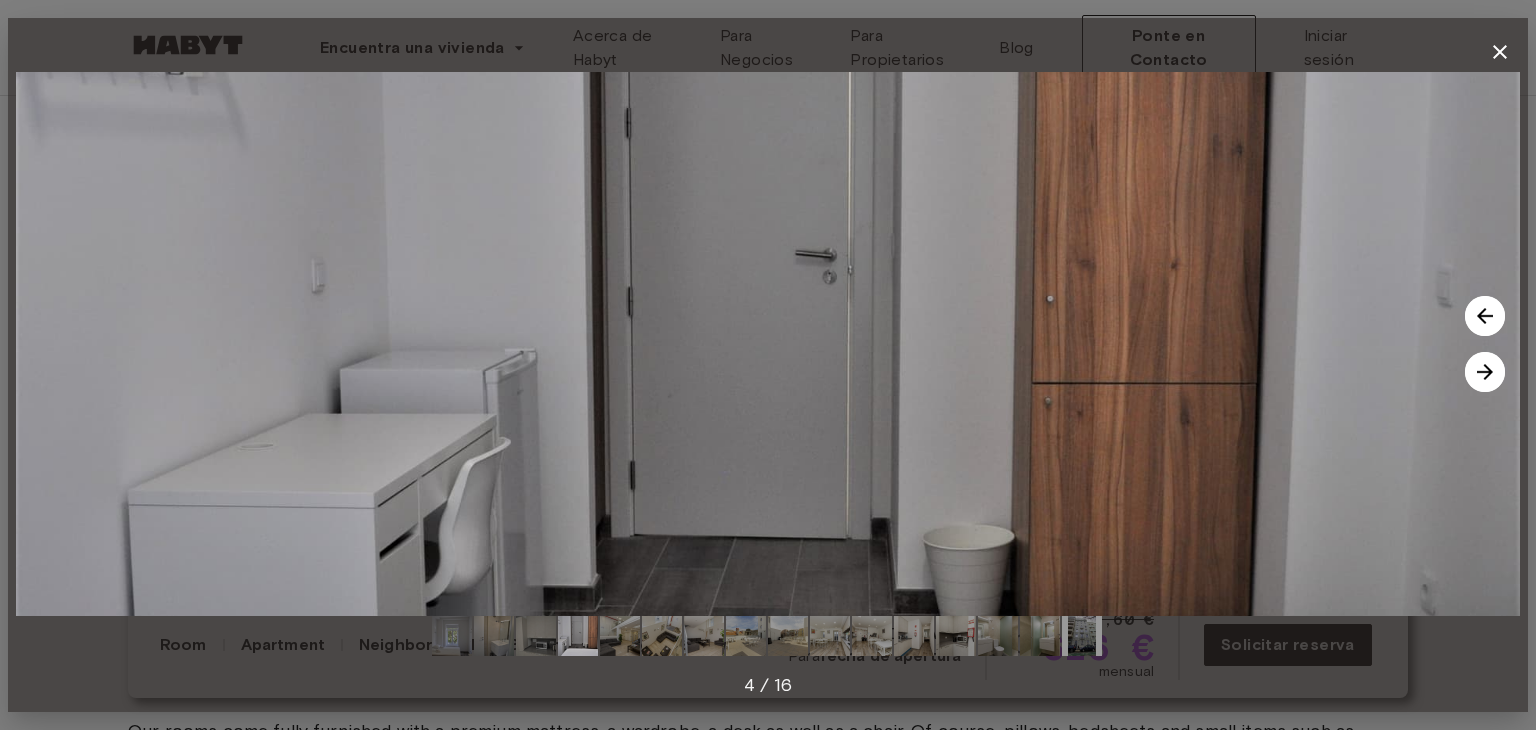 click at bounding box center (1485, 372) 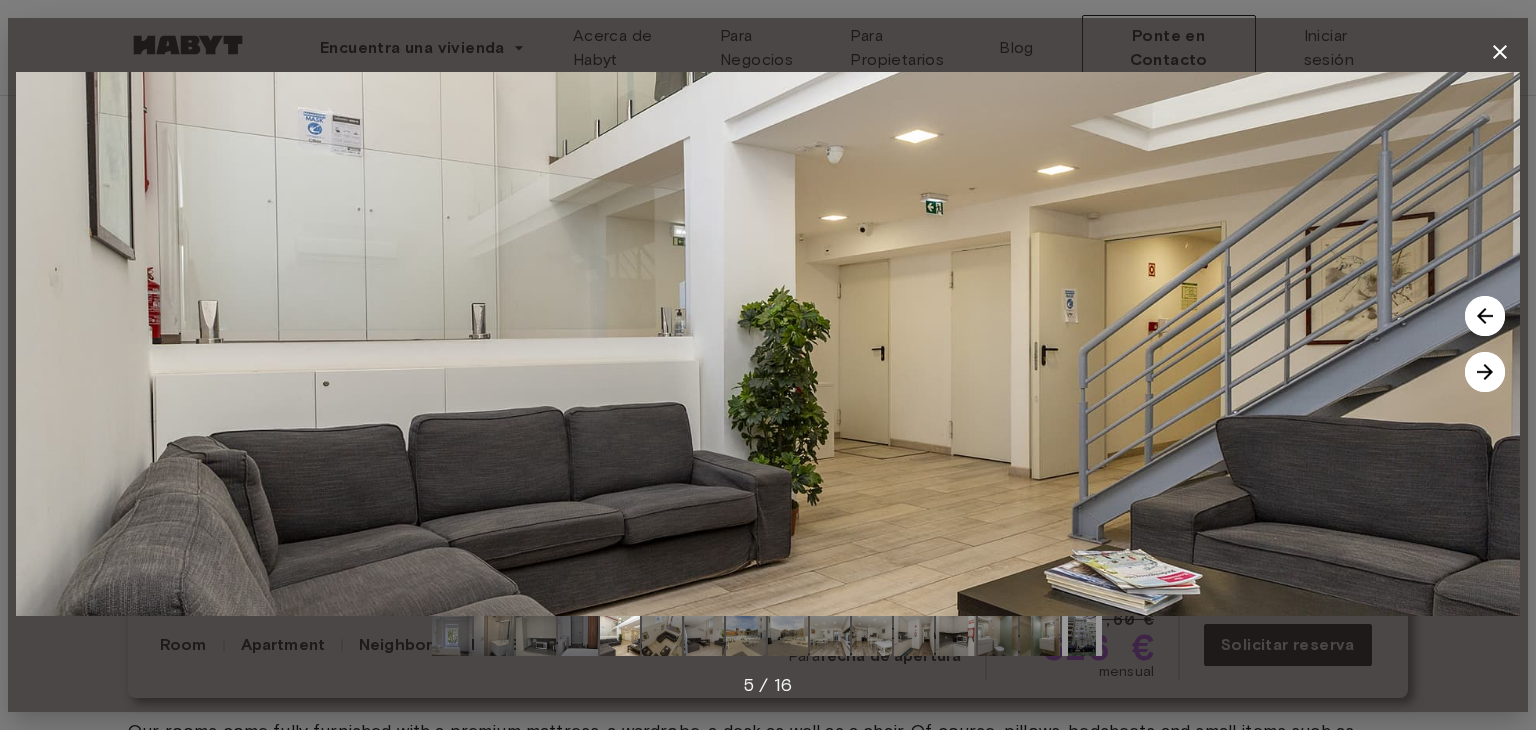 click at bounding box center [1485, 372] 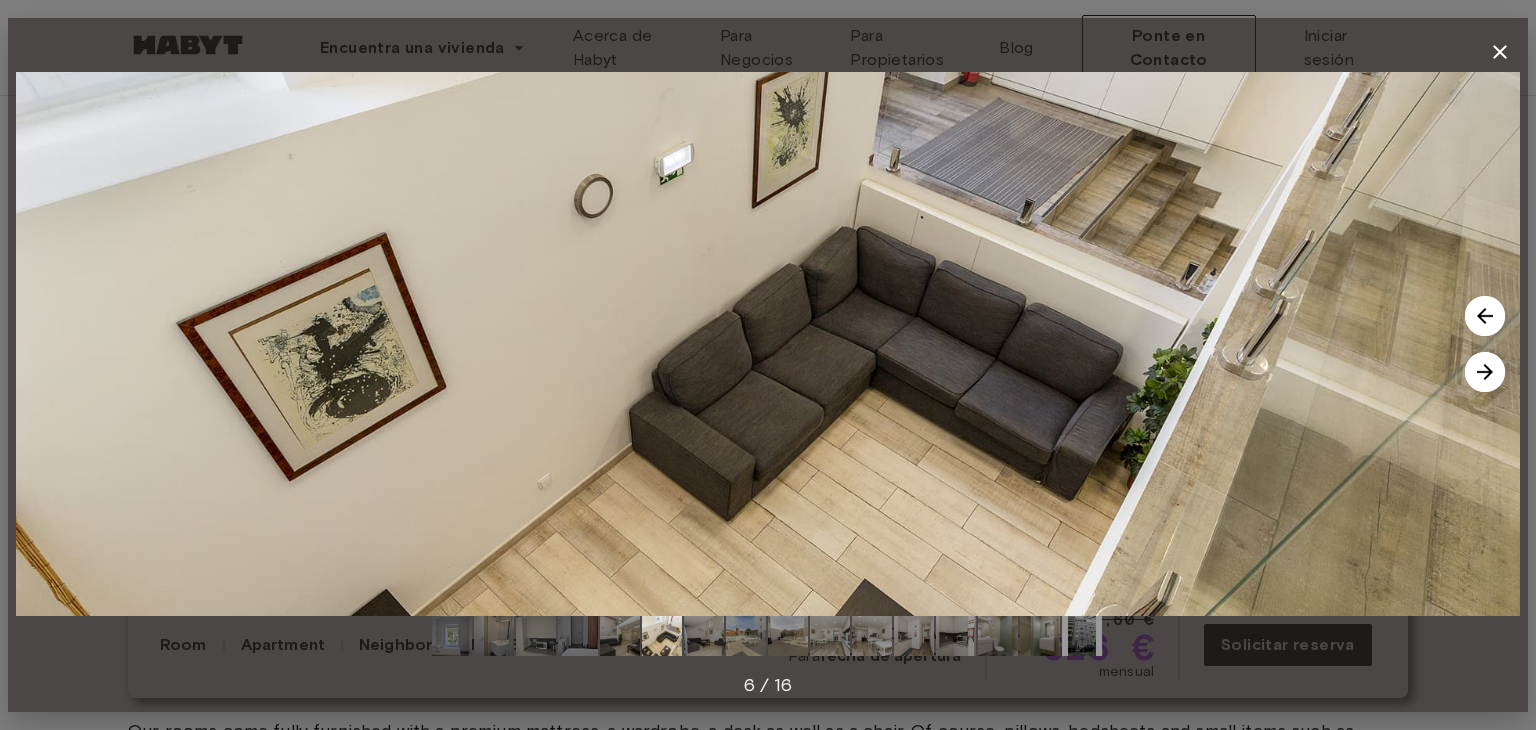 click at bounding box center [1485, 372] 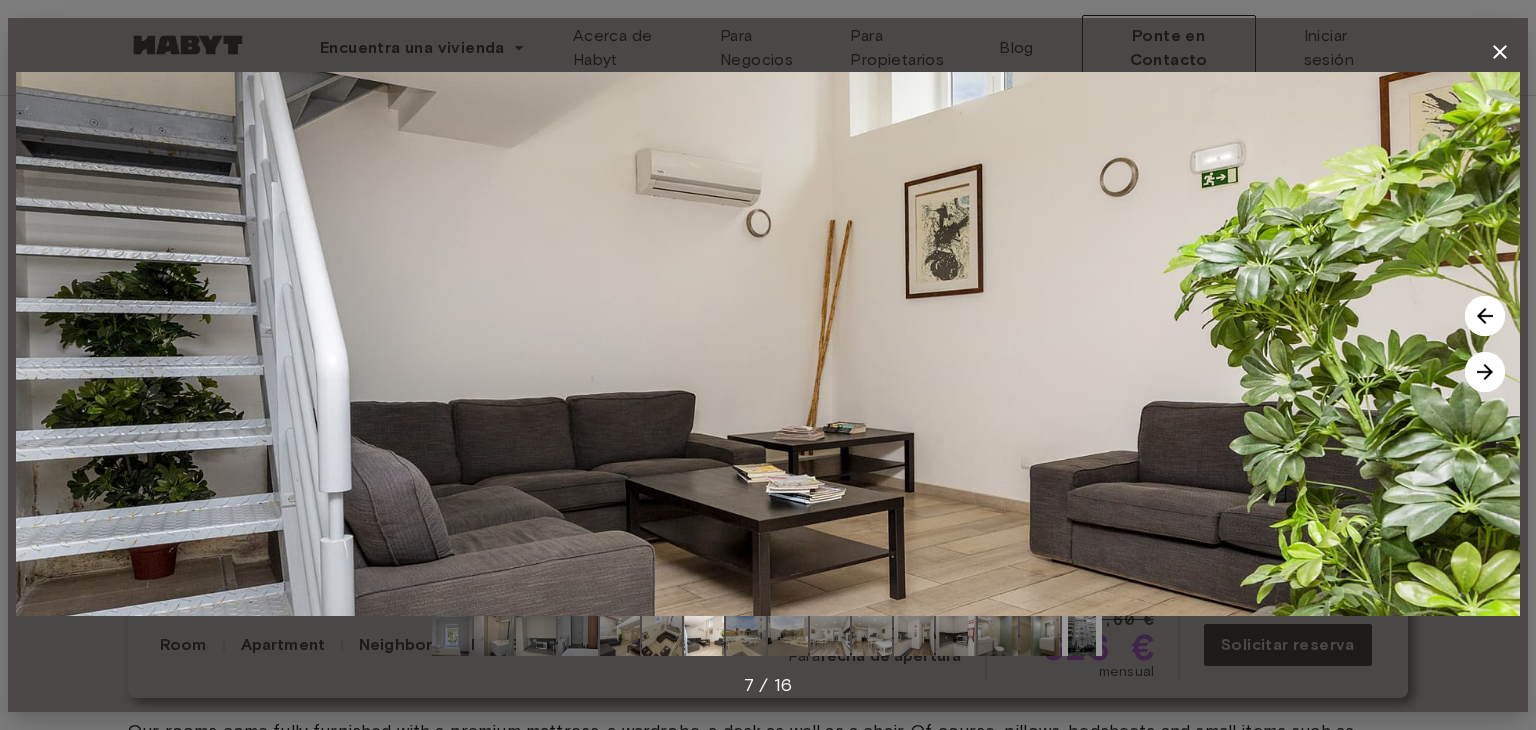 click at bounding box center [1485, 372] 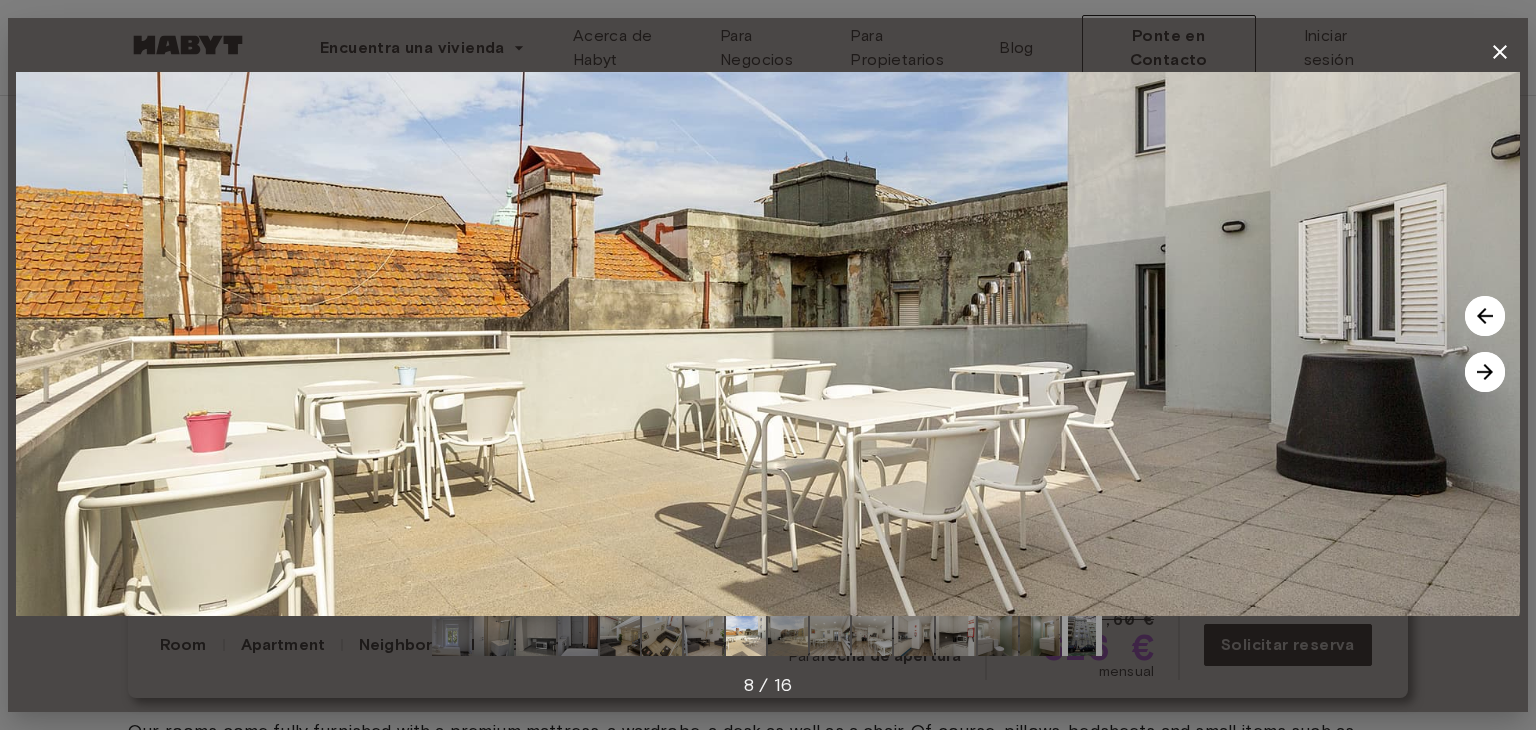 click at bounding box center (1485, 372) 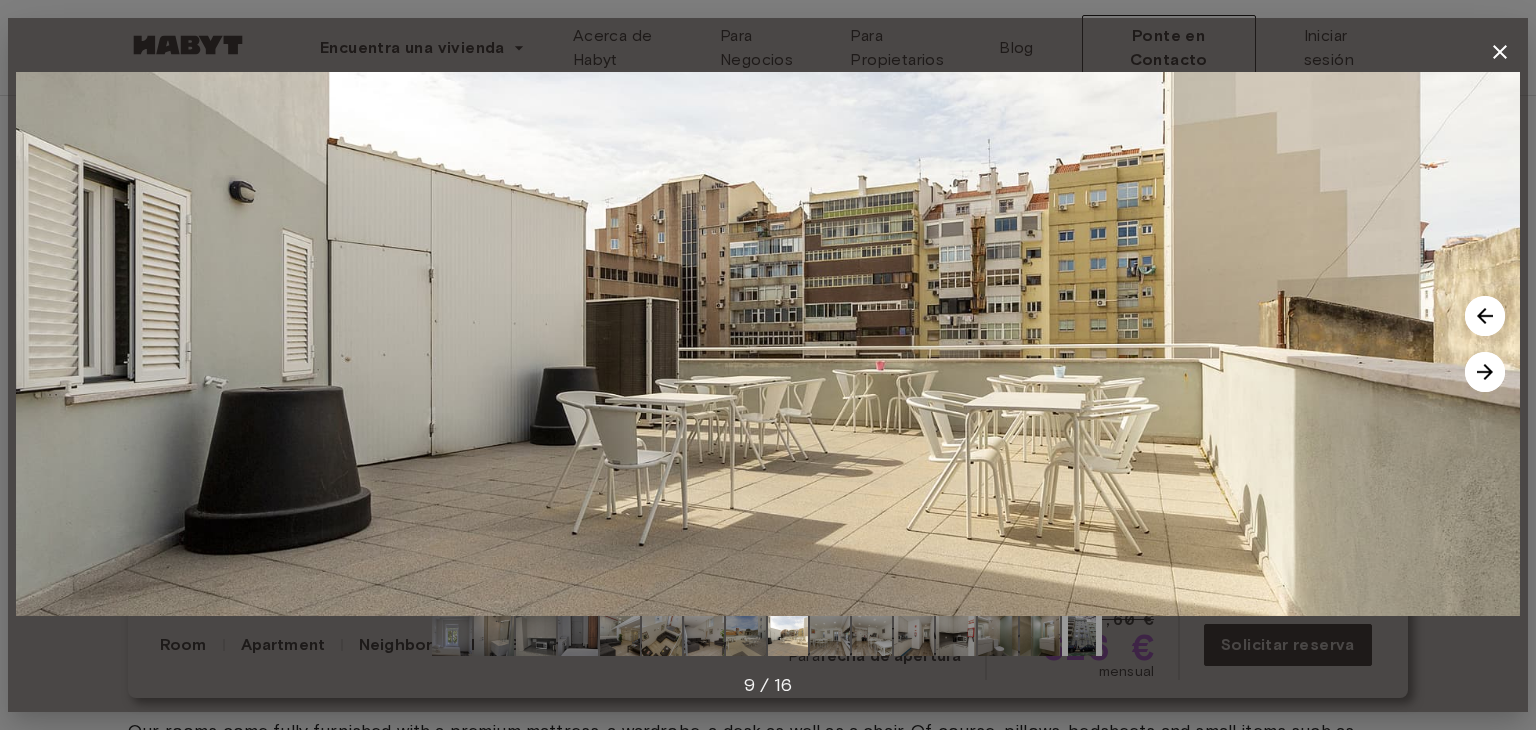 click at bounding box center [1485, 372] 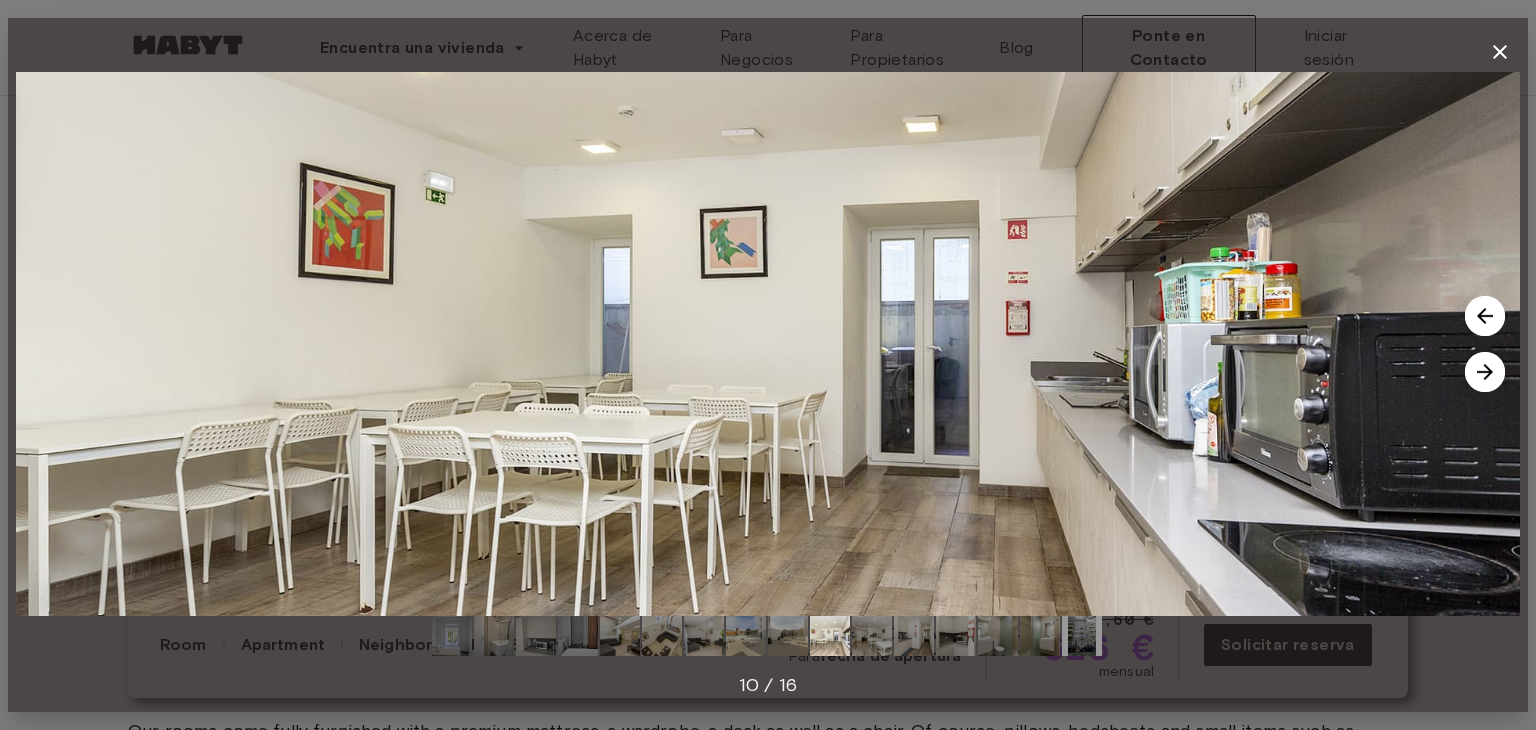 click at bounding box center [1485, 372] 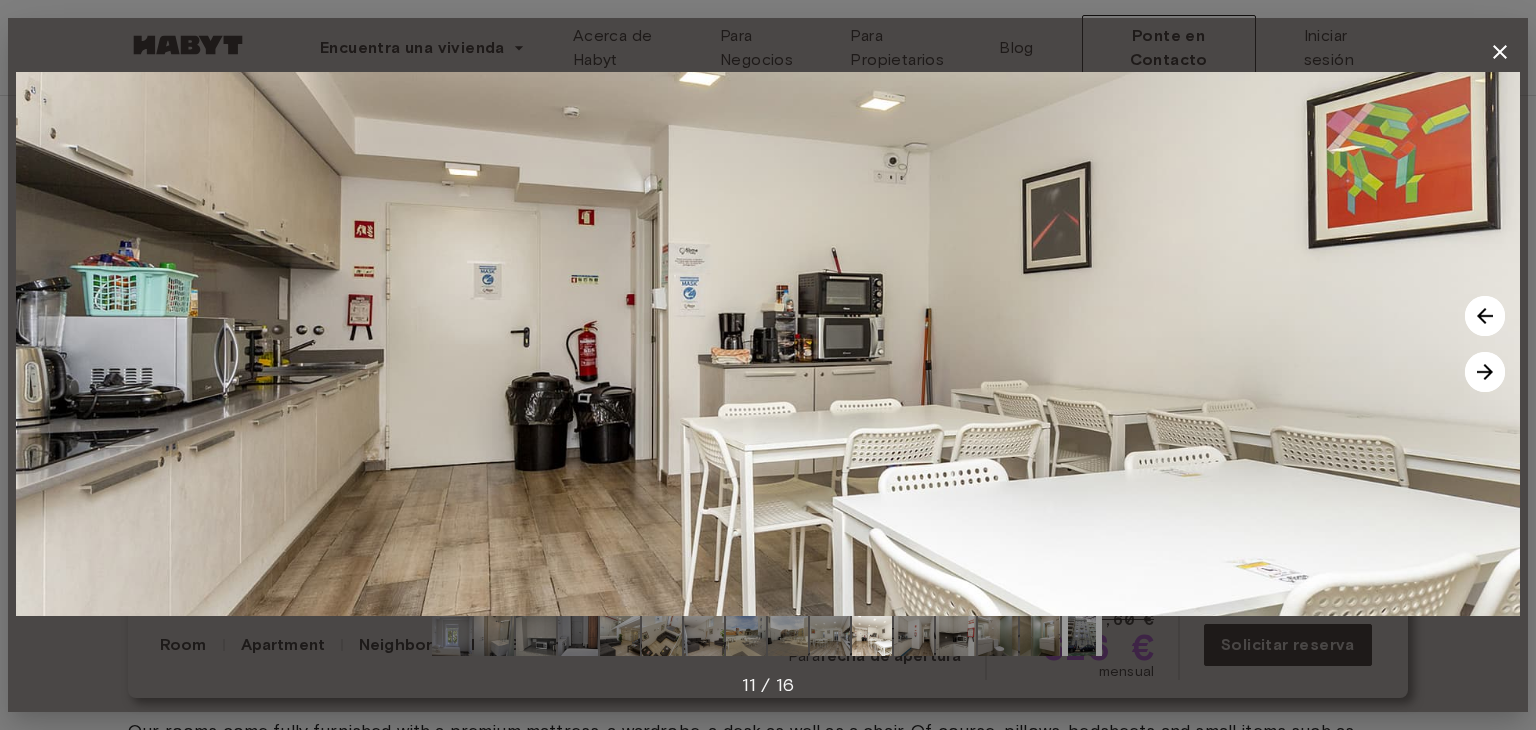 click at bounding box center (1485, 372) 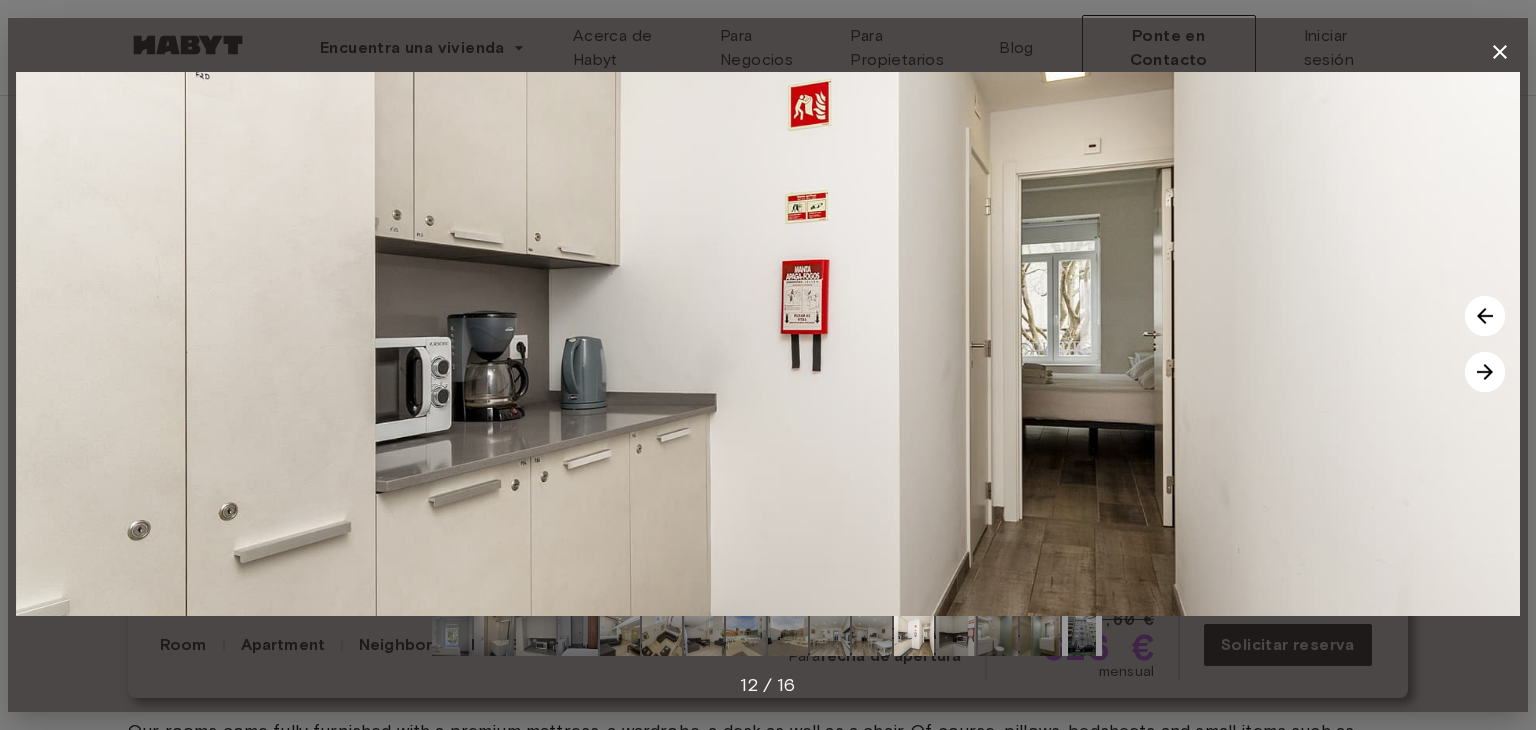 click at bounding box center [1485, 372] 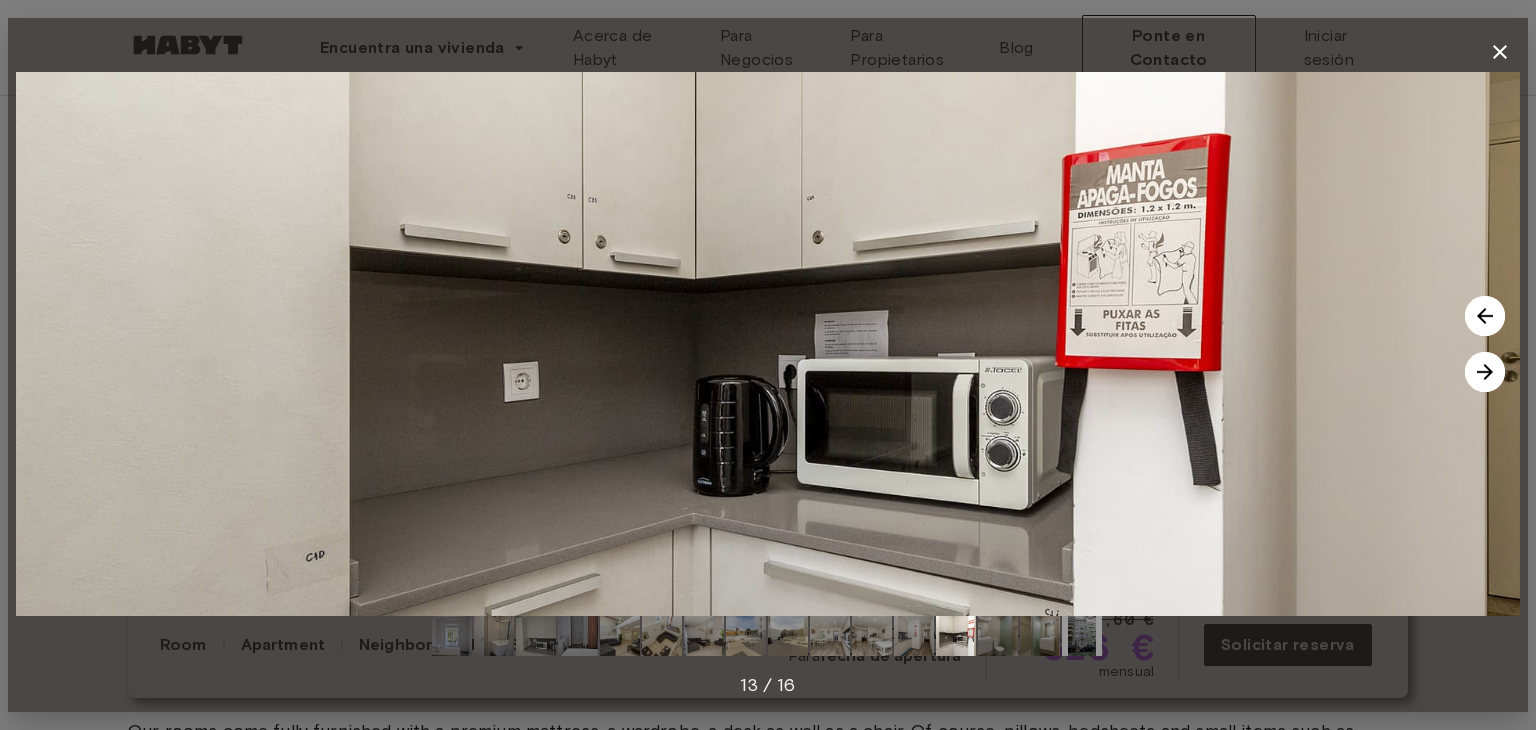 click at bounding box center [1485, 372] 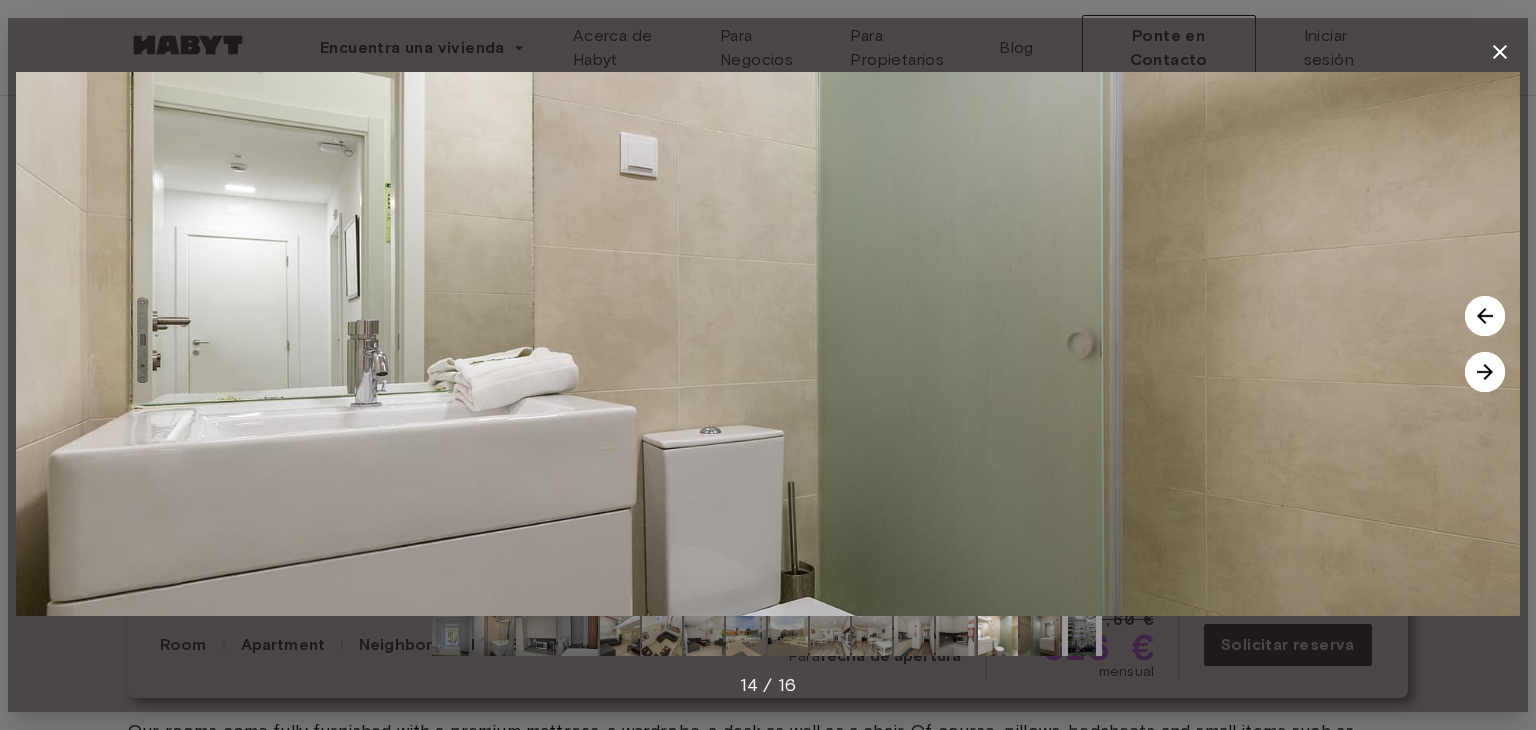 click at bounding box center [1485, 372] 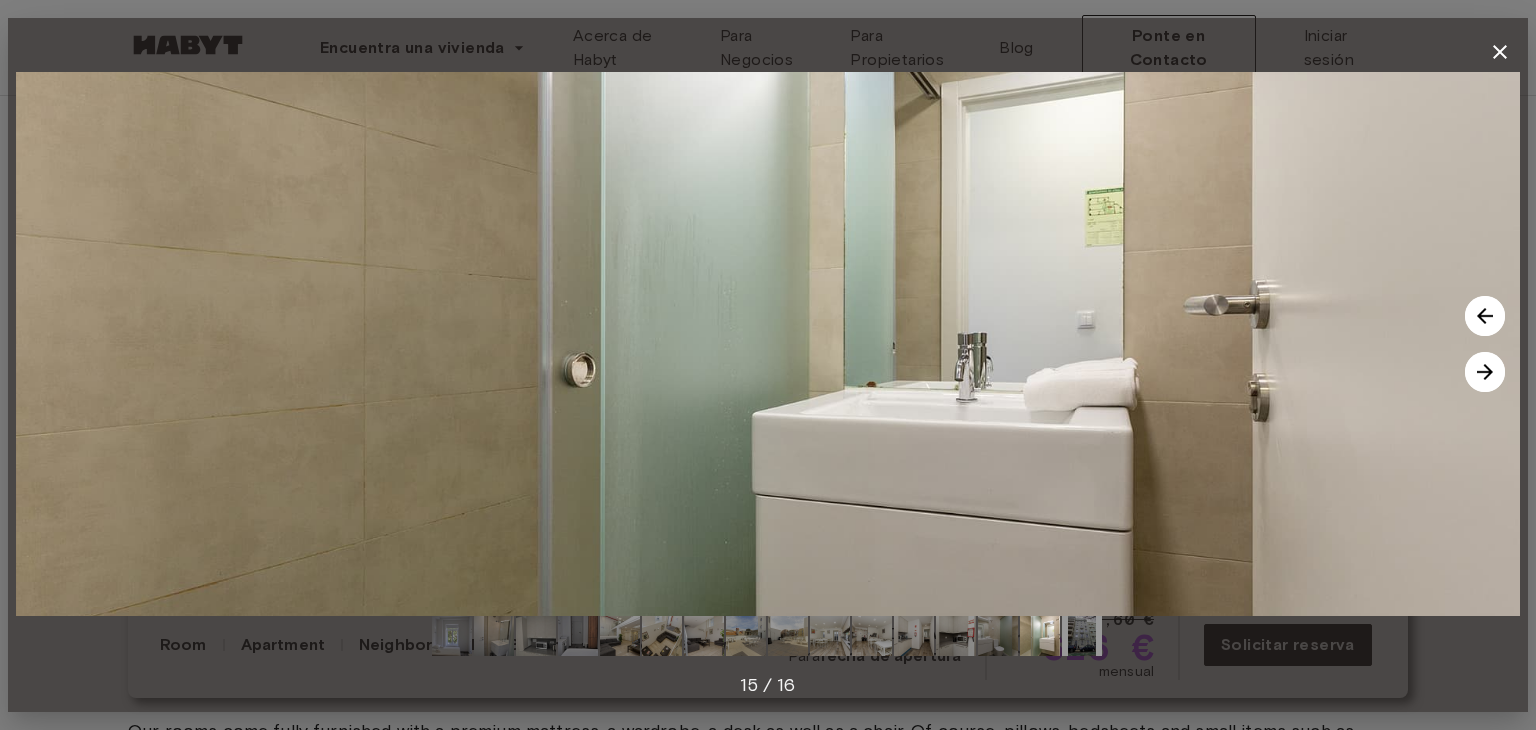 click at bounding box center (1485, 372) 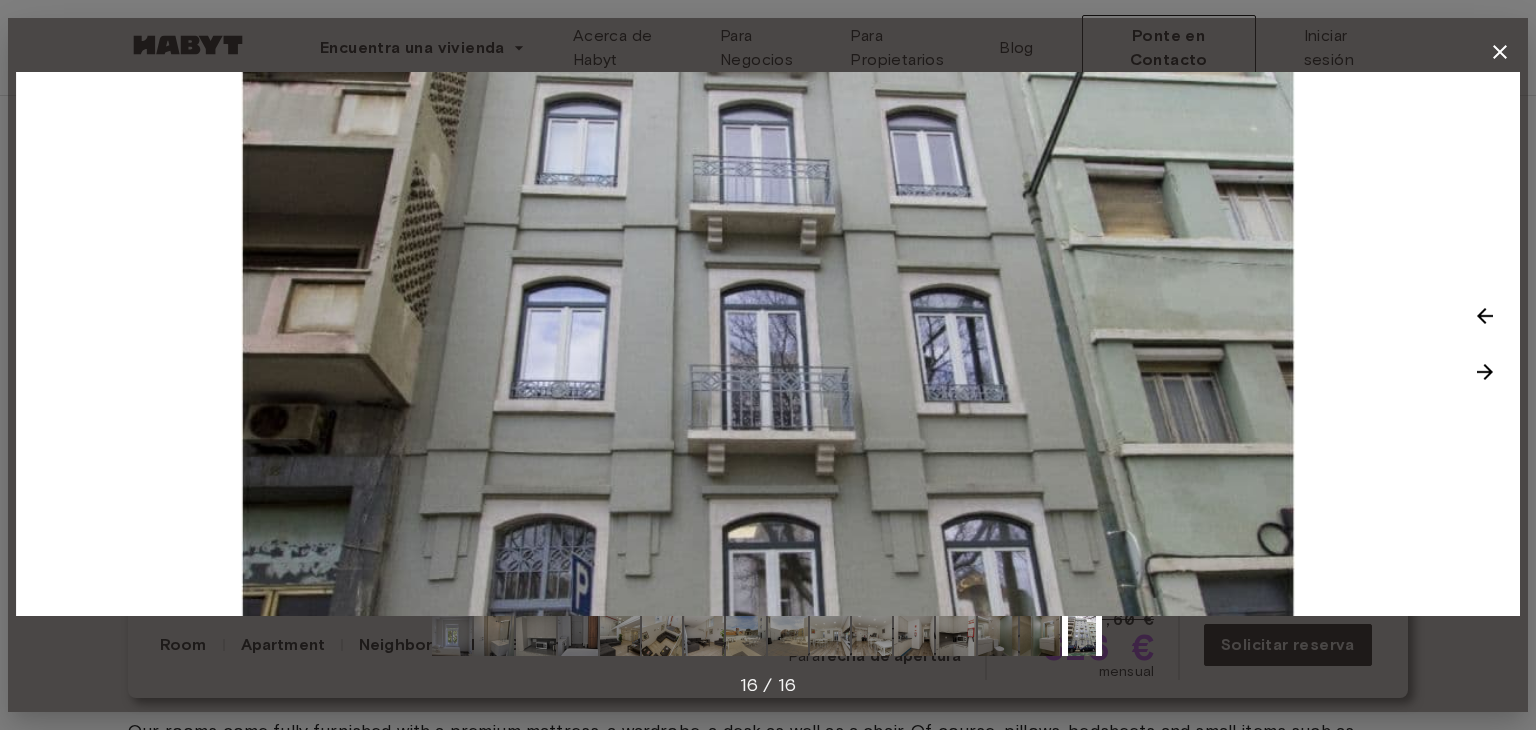 type 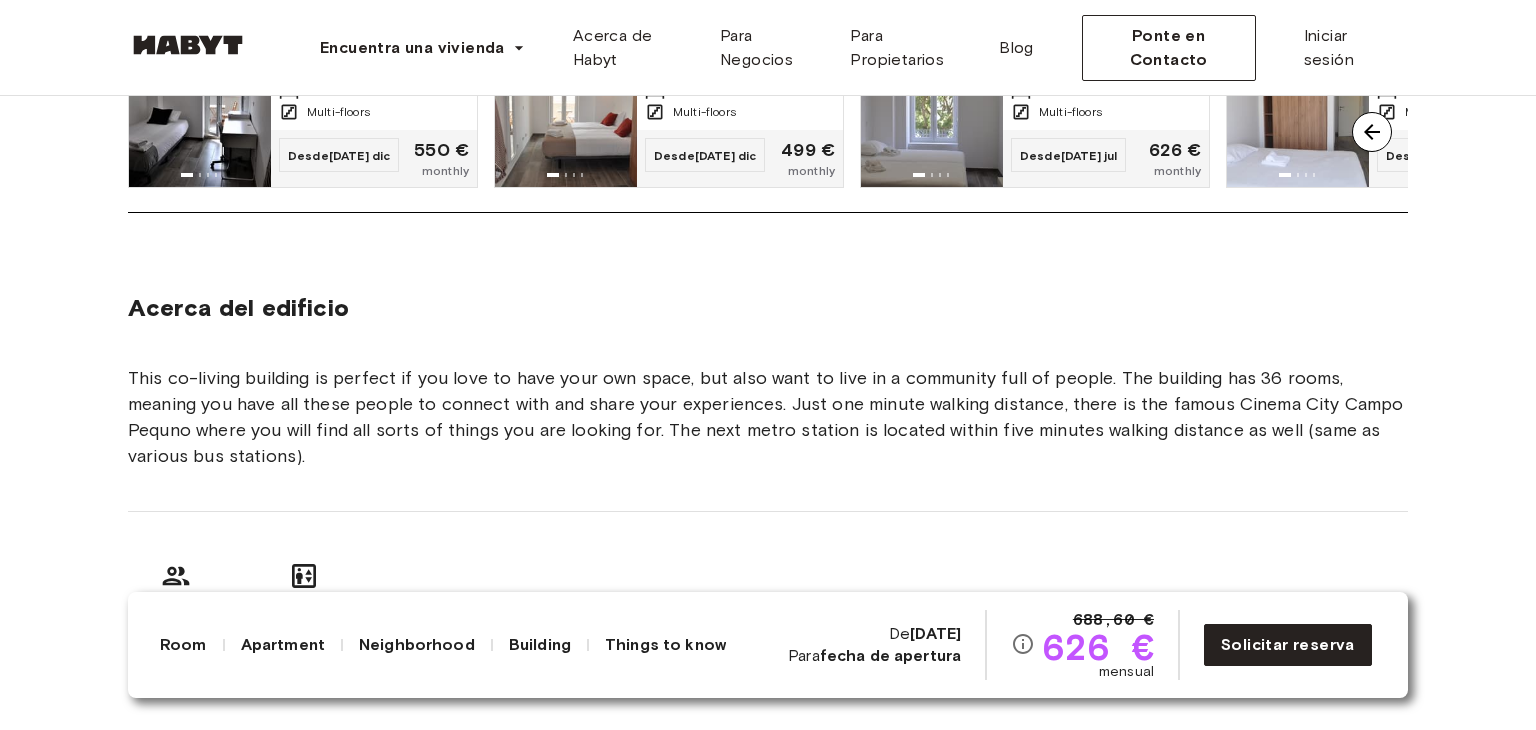 scroll, scrollTop: 1900, scrollLeft: 0, axis: vertical 